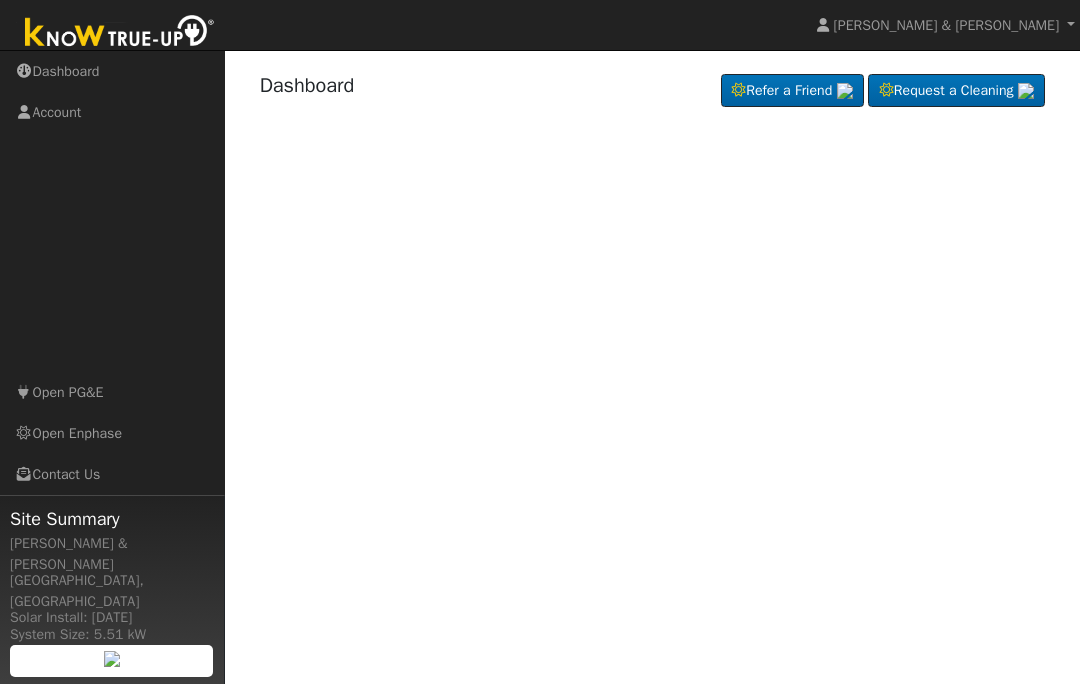 scroll, scrollTop: 0, scrollLeft: 0, axis: both 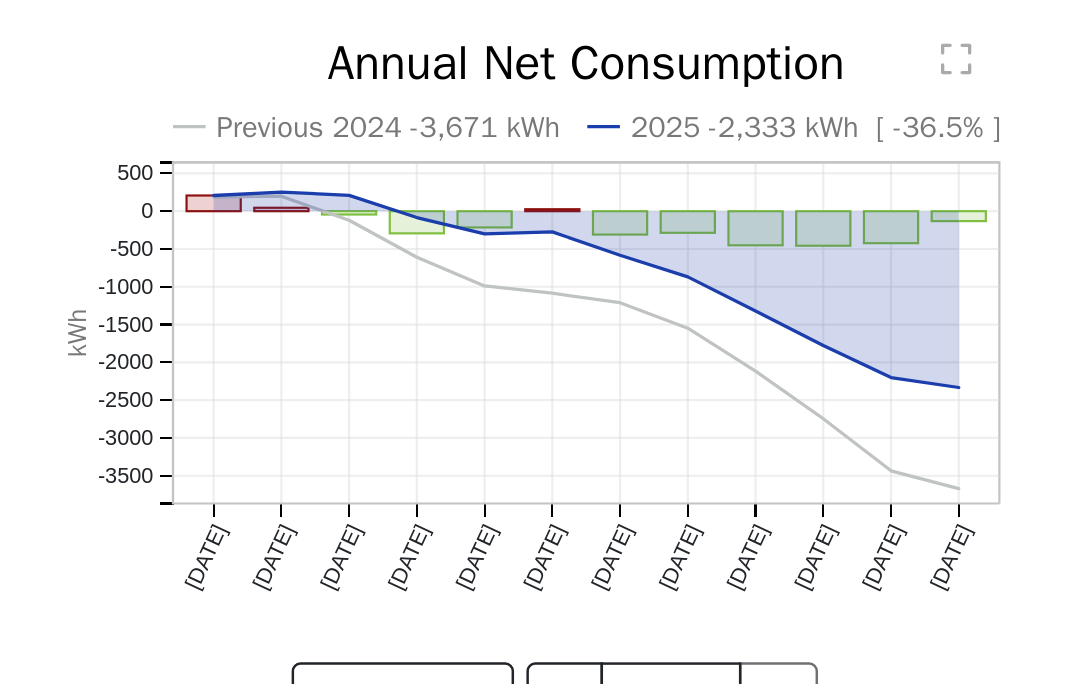 click on "Compare" at bounding box center [800, 404] 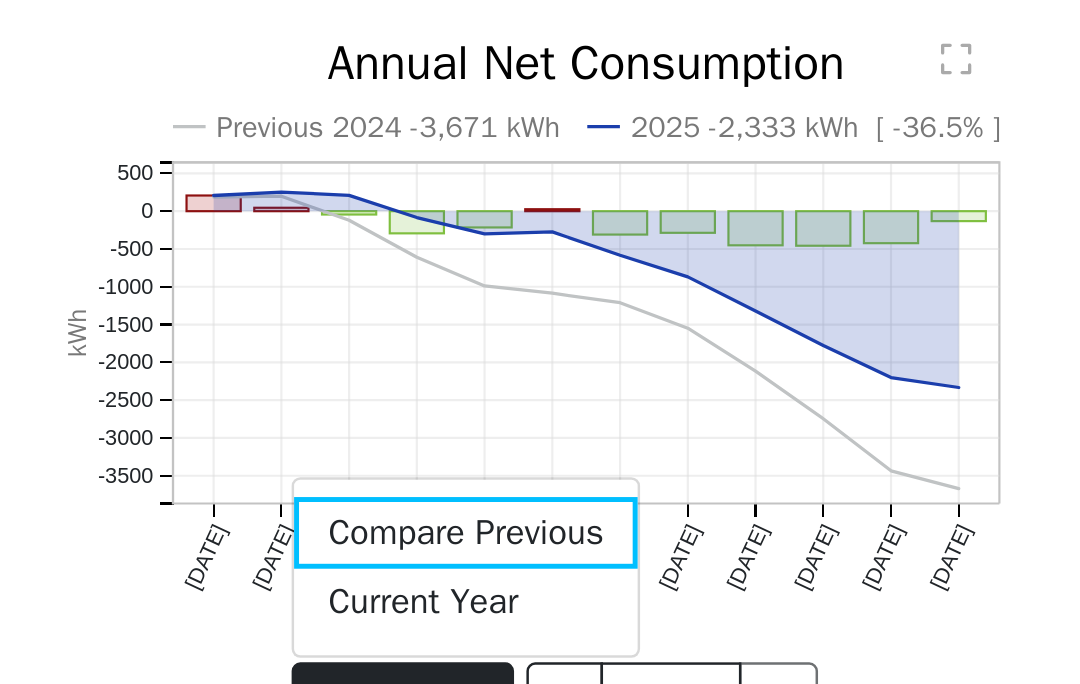 click on "Previous 2024 -3,671 kWh 2025 -2,333 kWh  [ -36.5% ] [DATE] Aug '[DATE] Oct '[DATE] Dec '[DATE] Feb '[DATE] Apr '[DATE] Jun '25 -3500 -3000 -2500 -2000 -1500 -1000 -500 0 500  Annual Net Consumption kWh onclick="" onclick="" onclick="" onclick="" onclick="" onclick="" onclick="" onclick="" onclick="" onclick="" onclick="" onclick="" onclick="" onclick="" onclick="" onclick="" onclick="" onclick="" onclick="" onclick="" onclick="" onclick="" onclick="" onclick="" onclick="" onclick="" onclick="" onclick="" onclick="" onclick="" onclick="" onclick="" onclick="" onclick="" onclick="" onclick=""" 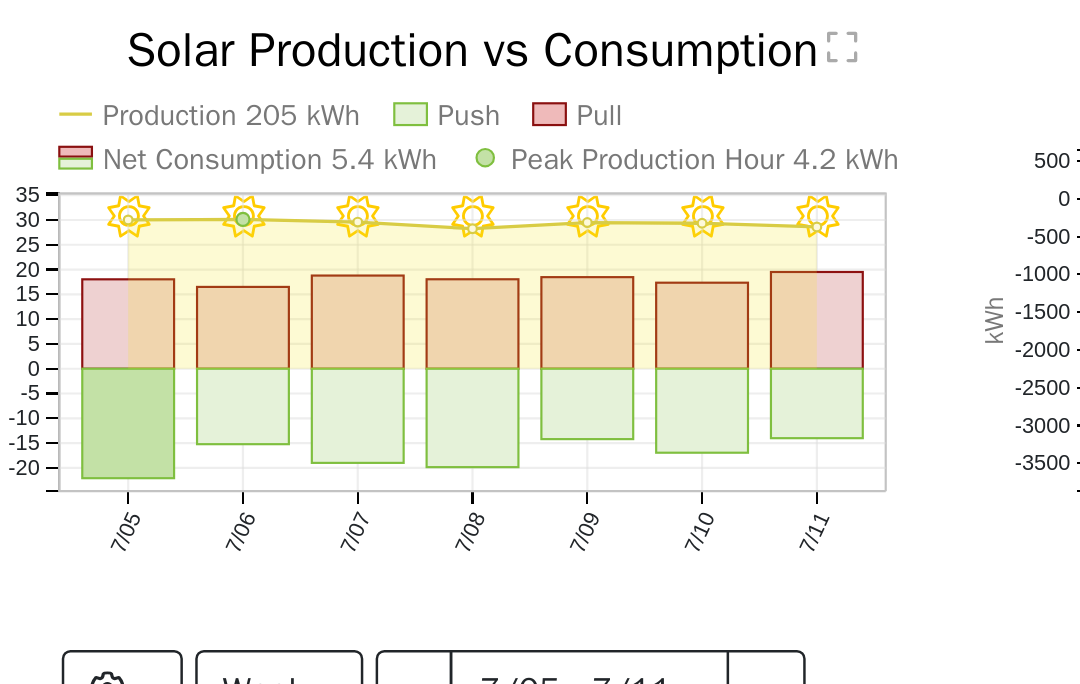 click on "Week" at bounding box center (379, 404) 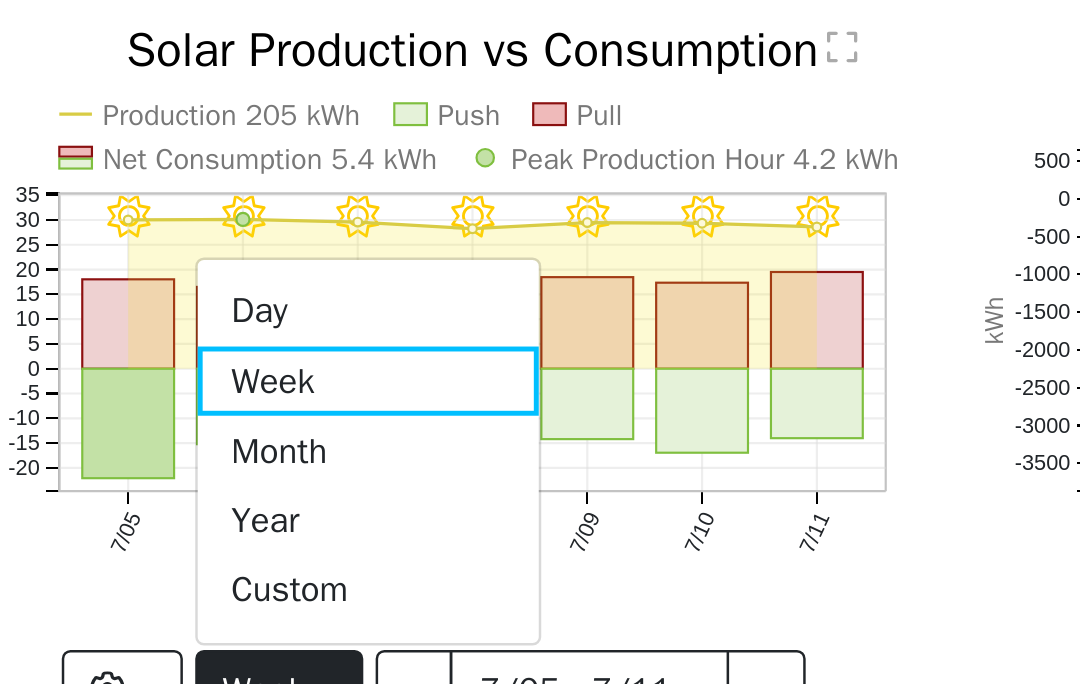 click on "Year" at bounding box center [415, 335] 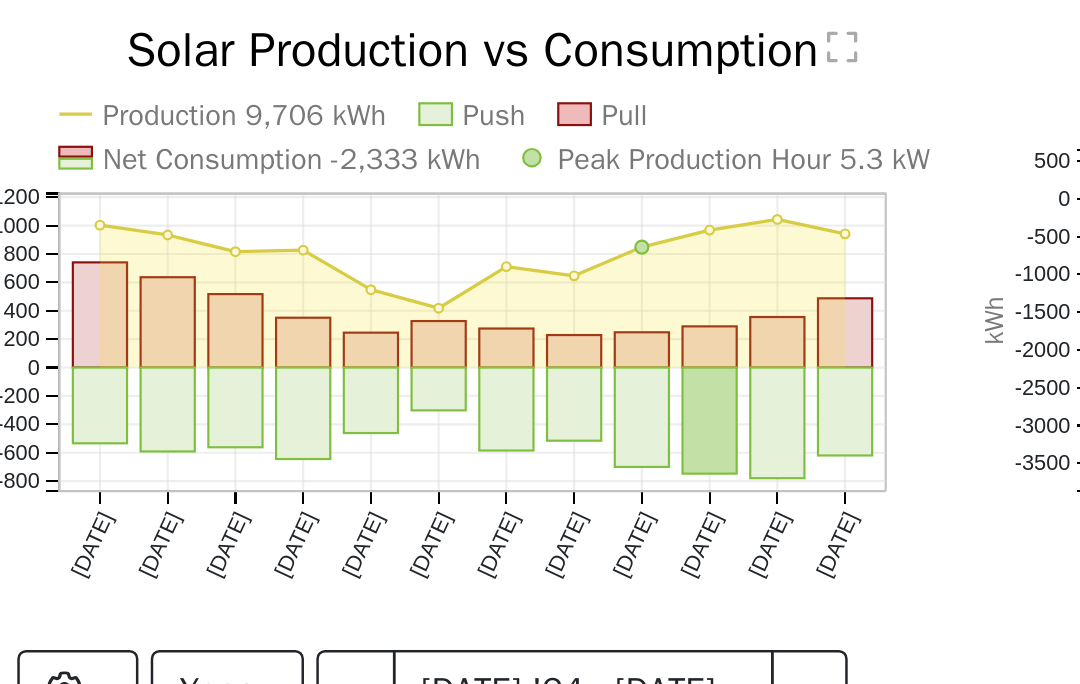 click at bounding box center (297, 404) 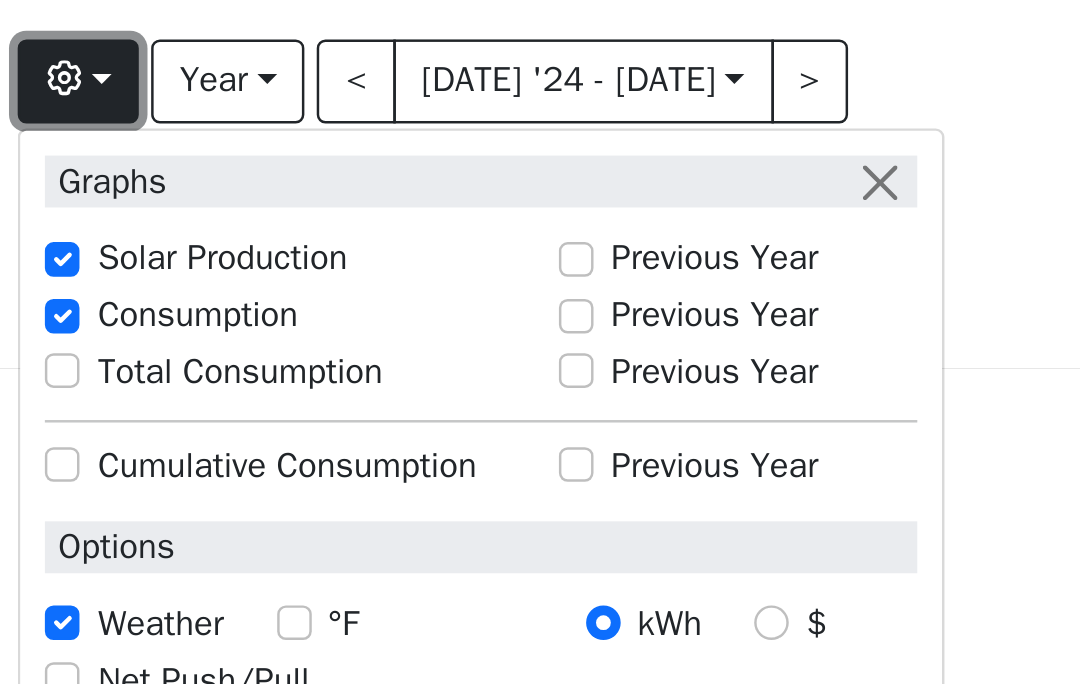 scroll, scrollTop: 8, scrollLeft: 0, axis: vertical 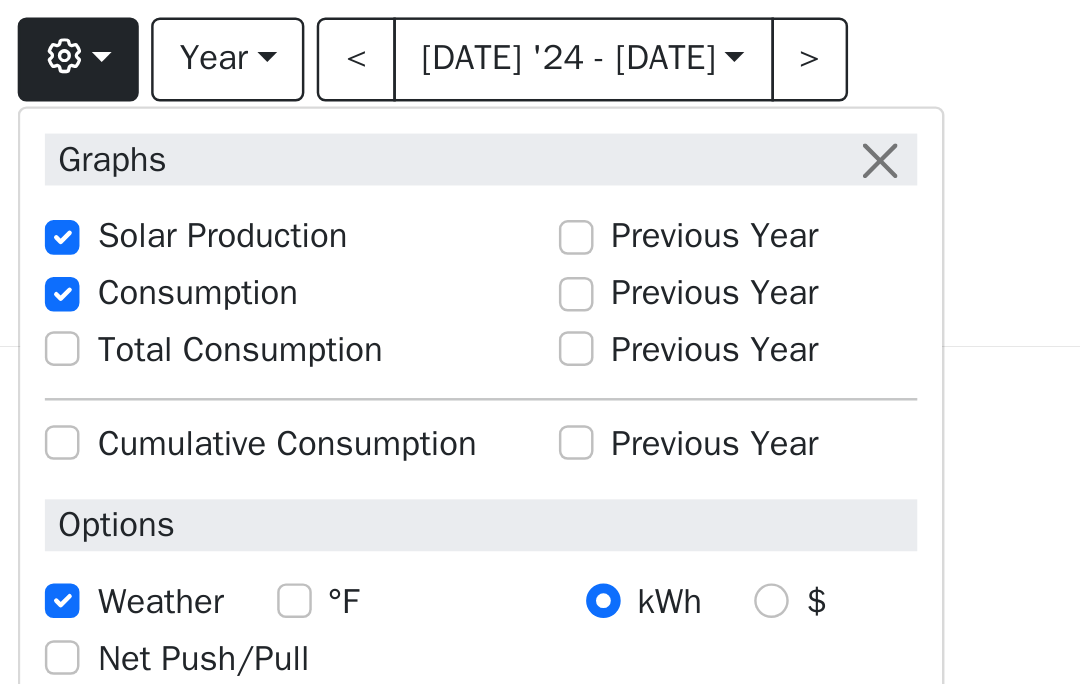 click on "Consumption" at bounding box center (291, 491) 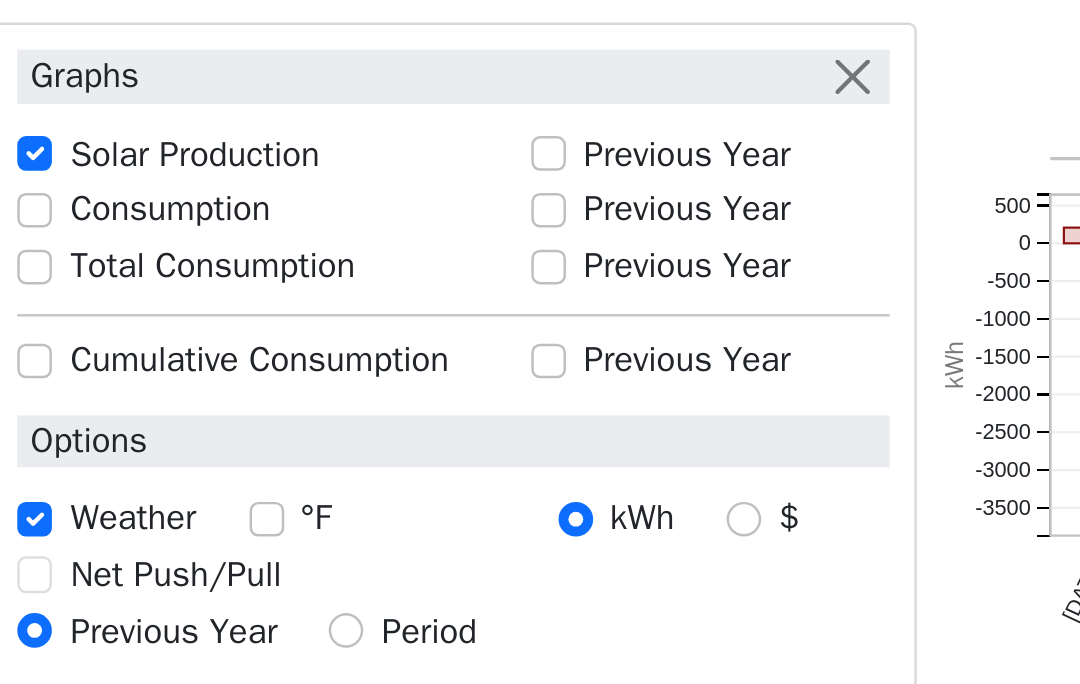 scroll, scrollTop: 0, scrollLeft: 0, axis: both 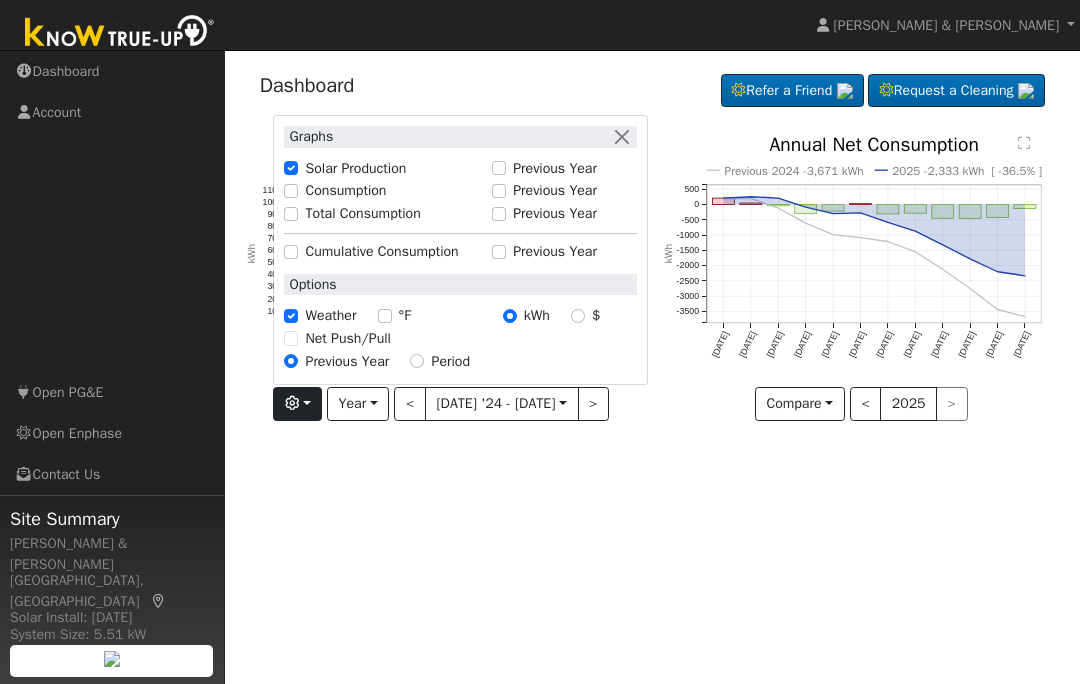 click at bounding box center (621, 136) 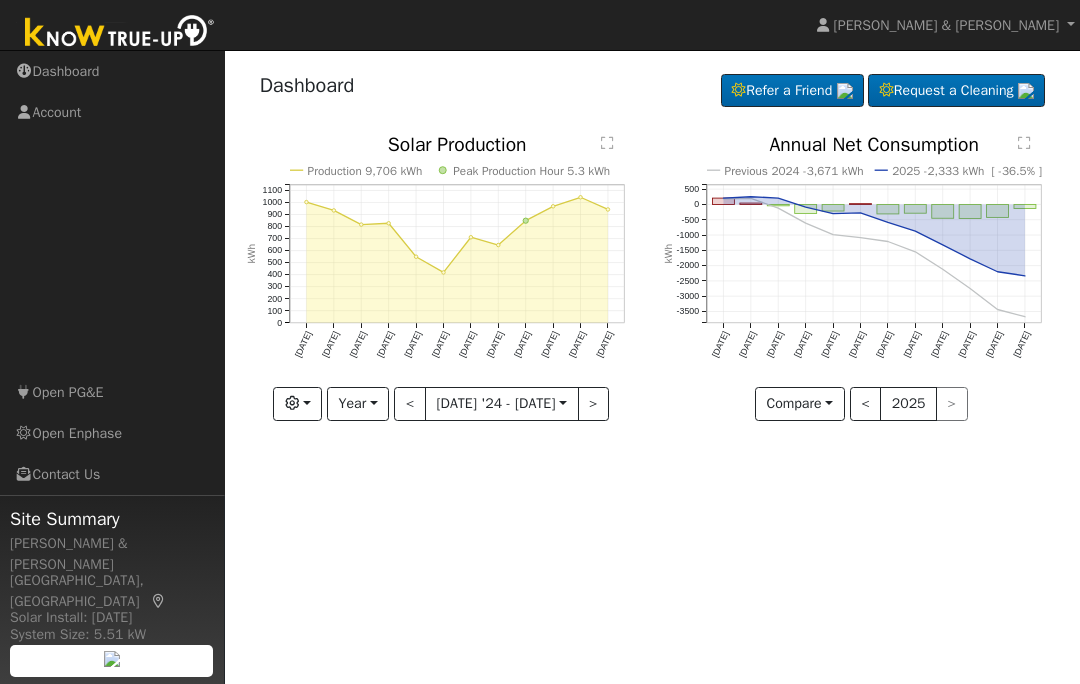 click on "<" at bounding box center (410, 404) 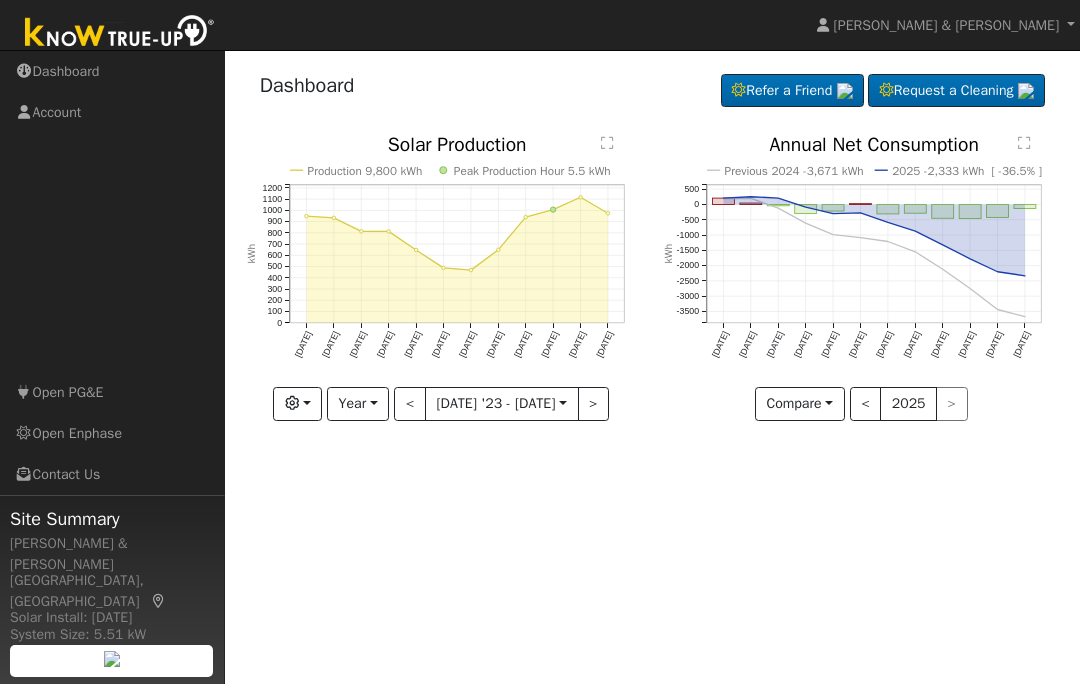 click on ">" at bounding box center (594, 404) 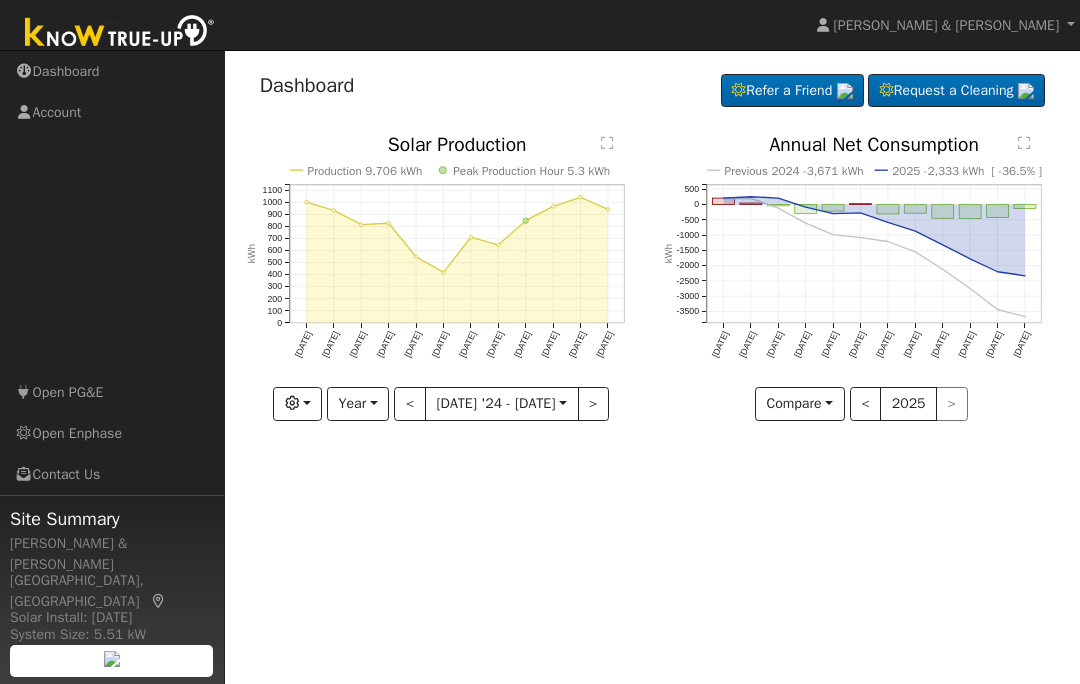 click at bounding box center [297, 404] 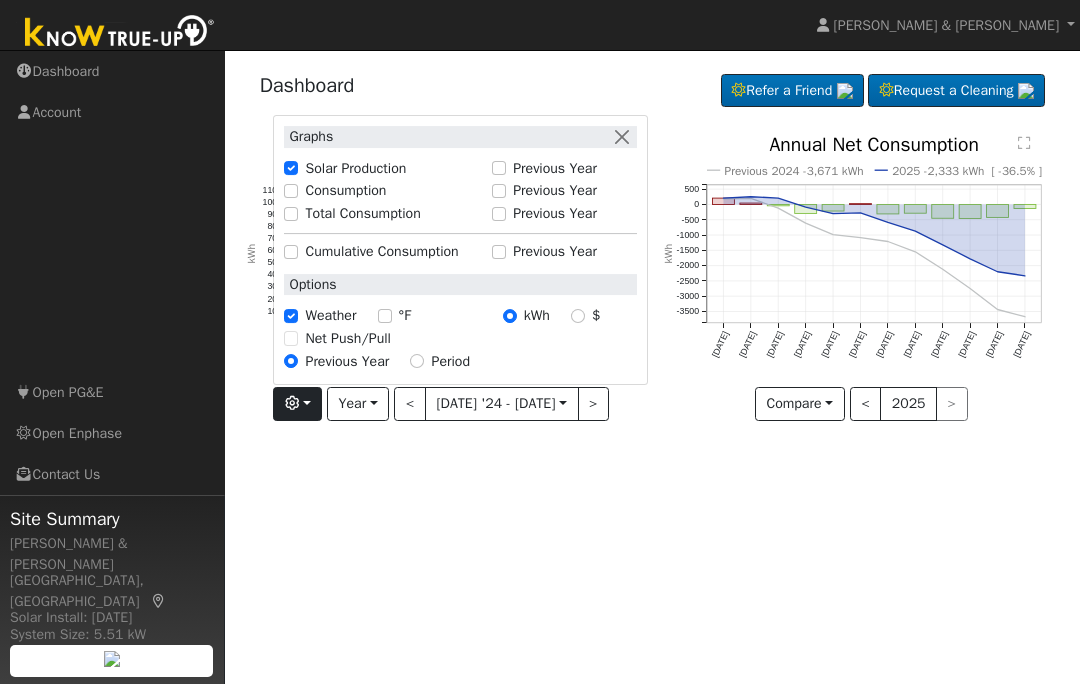click on "Solar Production" at bounding box center [291, 168] 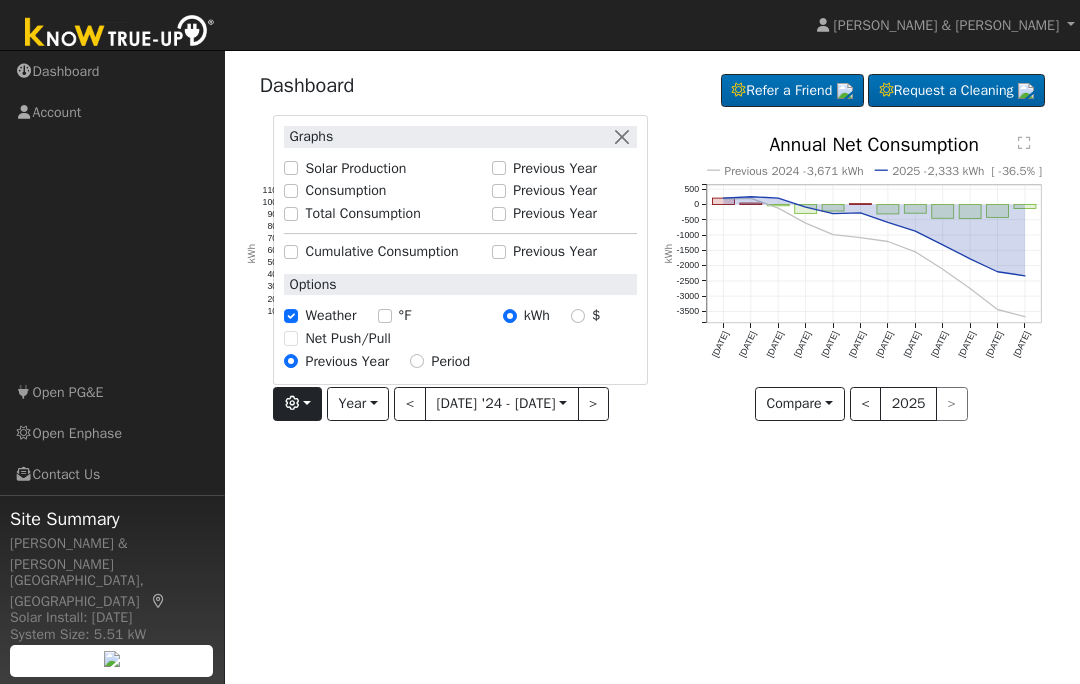 checkbox on "true" 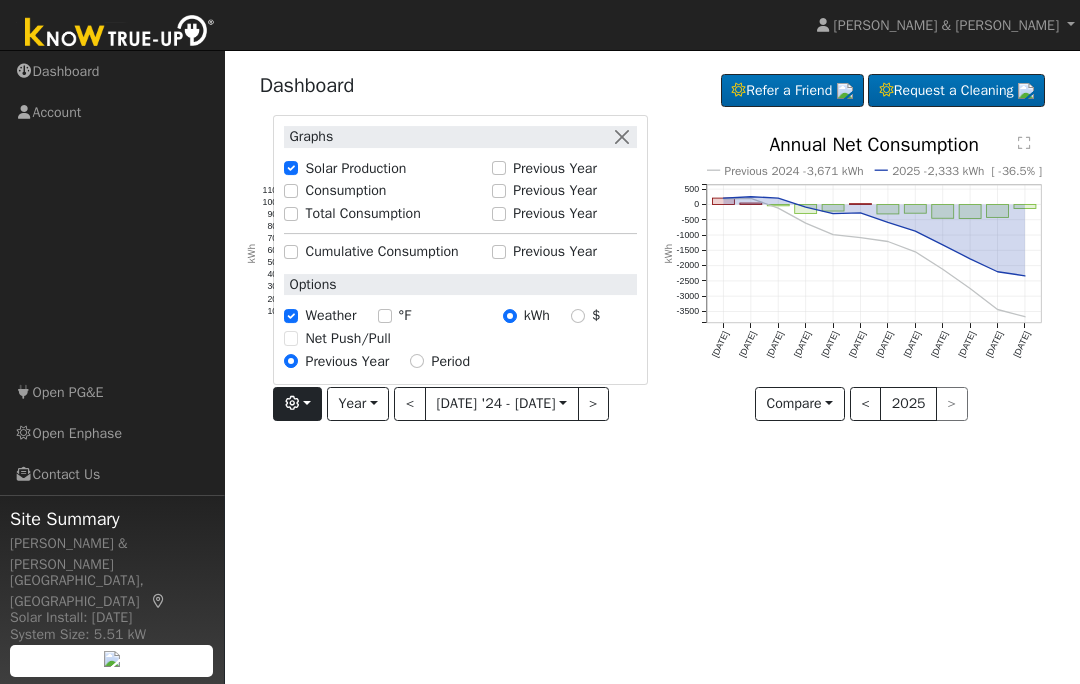 click on "Consumption" at bounding box center (291, 191) 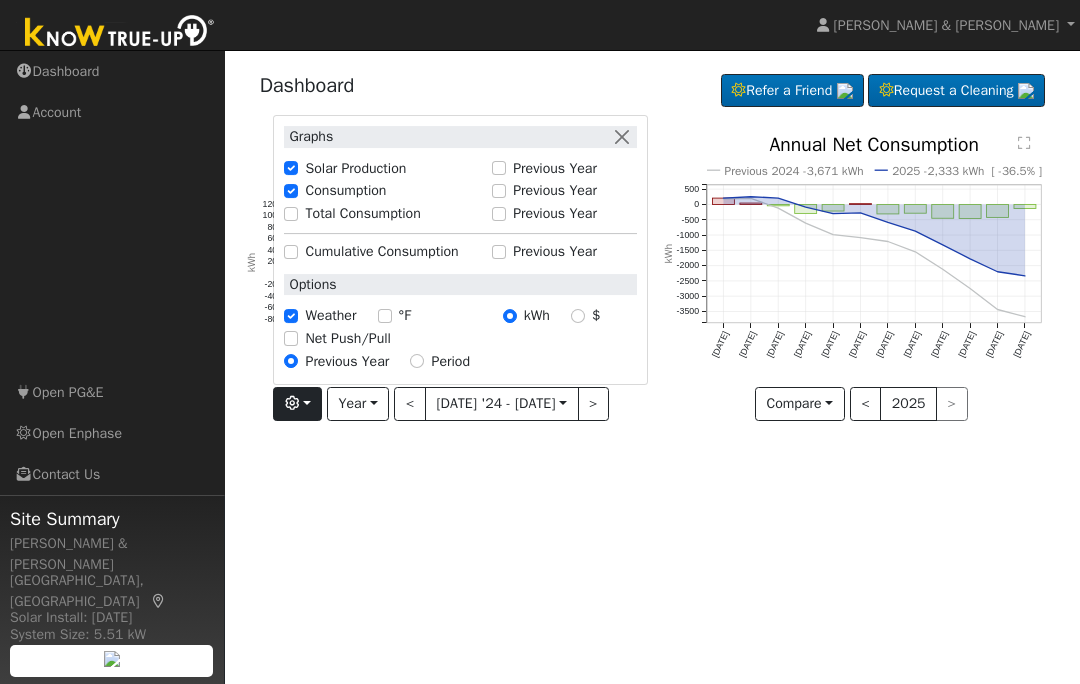 click on "Solar Production" at bounding box center [382, 168] 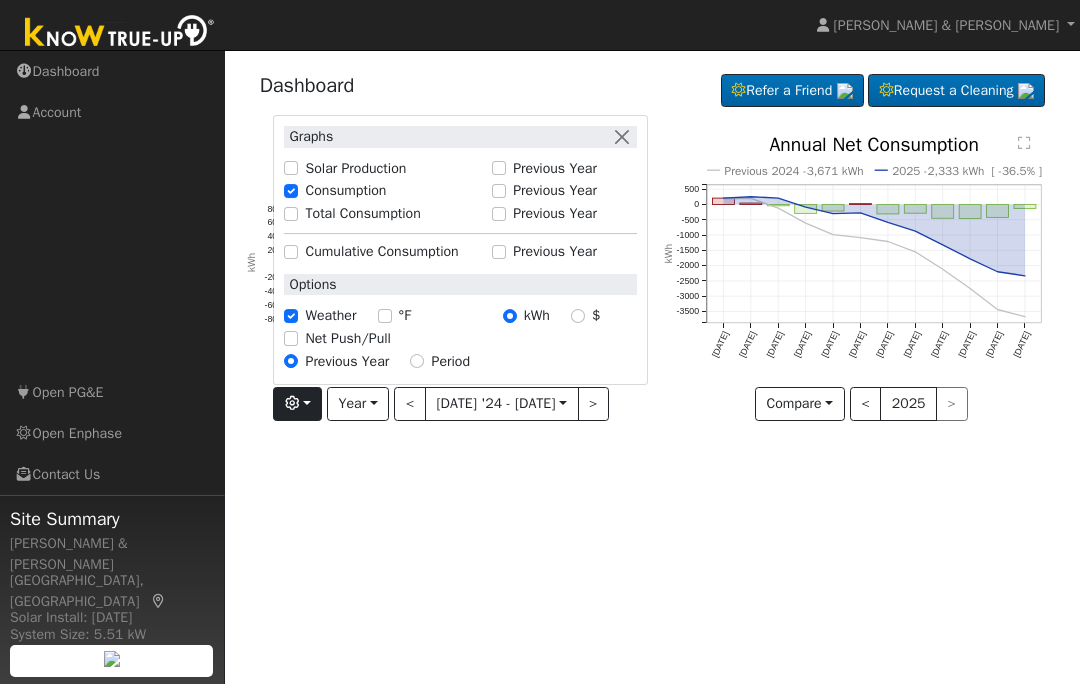 click on "Graphs Solar Production Previous Year Consumption Previous Year Total Consumption Previous Year Cumulative Consumption Previous Year Options Weather °F kWh $ Net Push/Pull Previous Year Period" at bounding box center [460, 249] 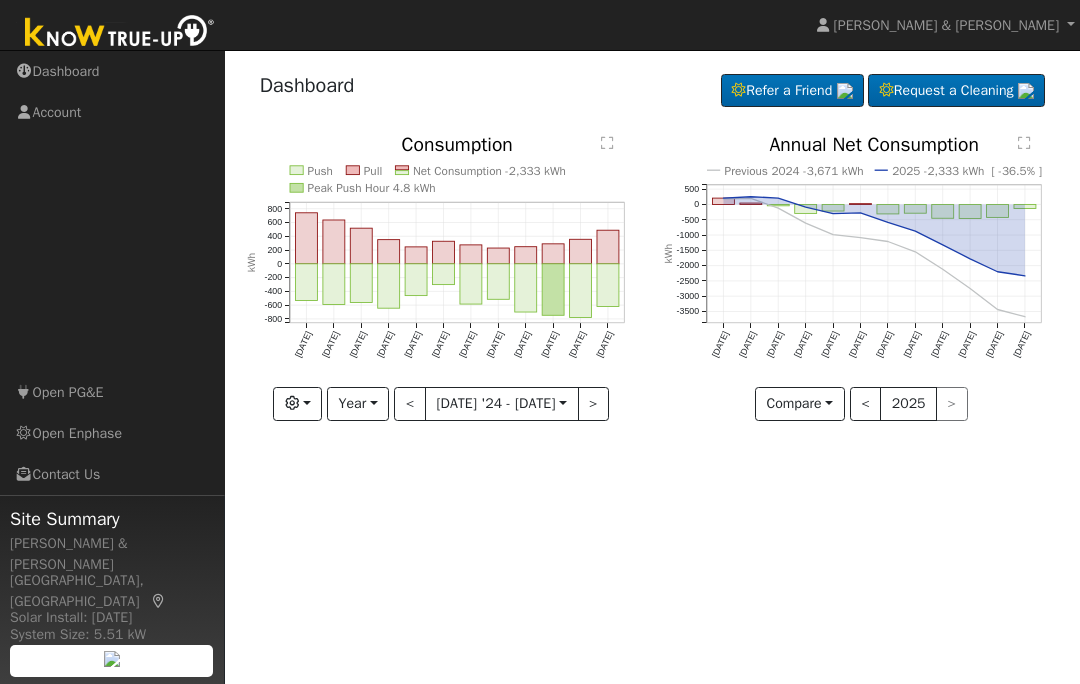 click on "<" at bounding box center [410, 404] 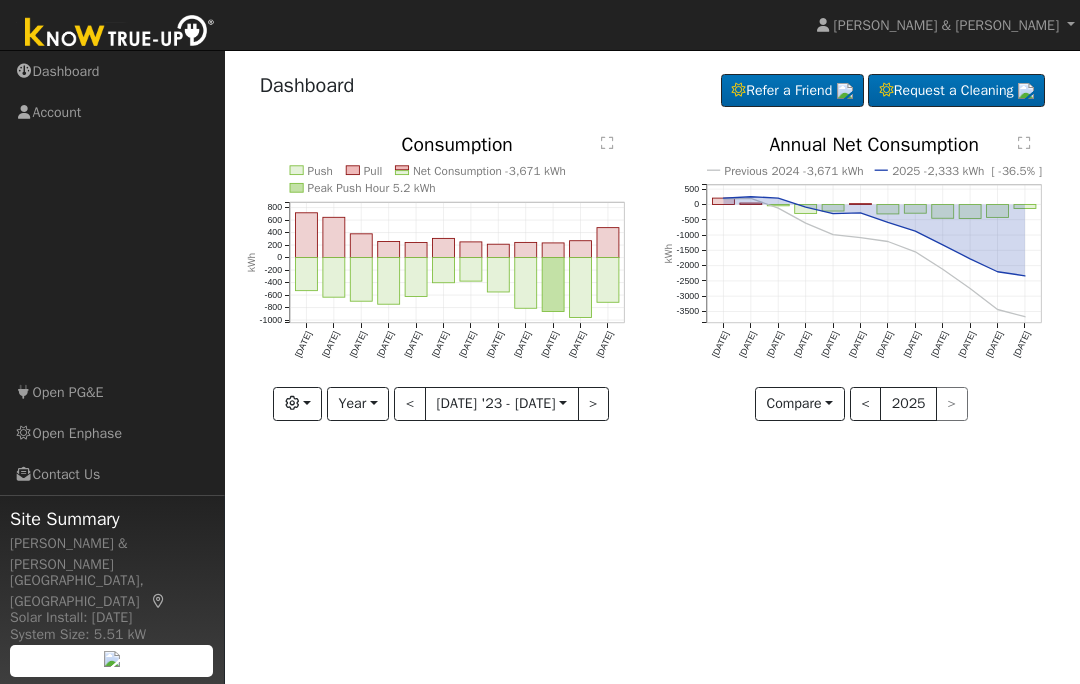 click on ">" at bounding box center [594, 404] 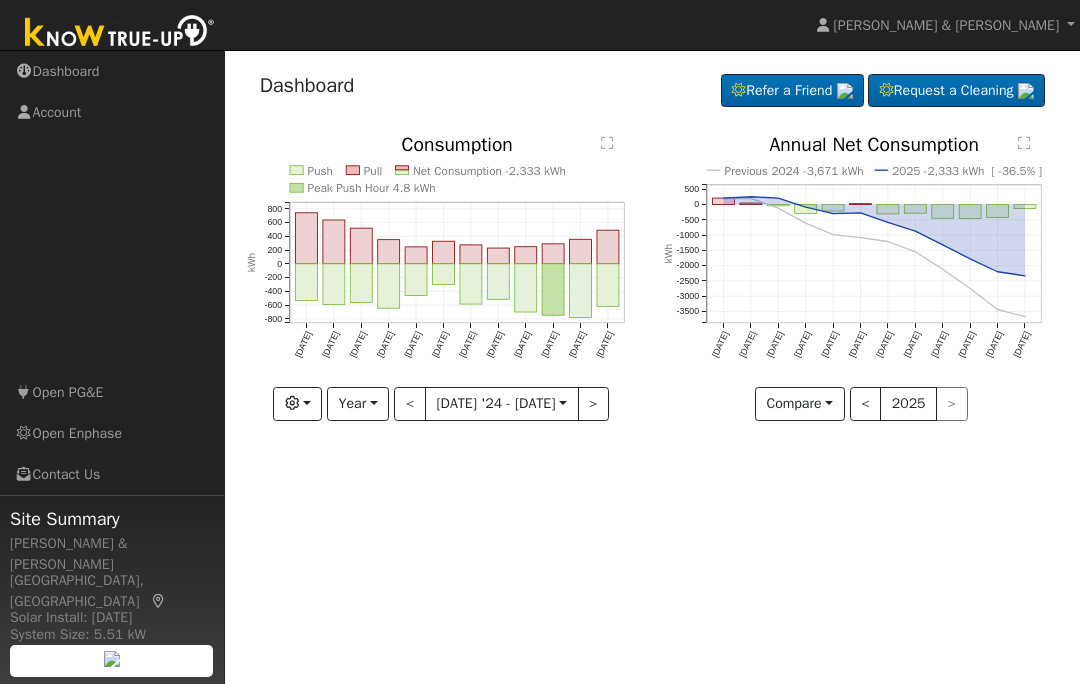 click at bounding box center [297, 404] 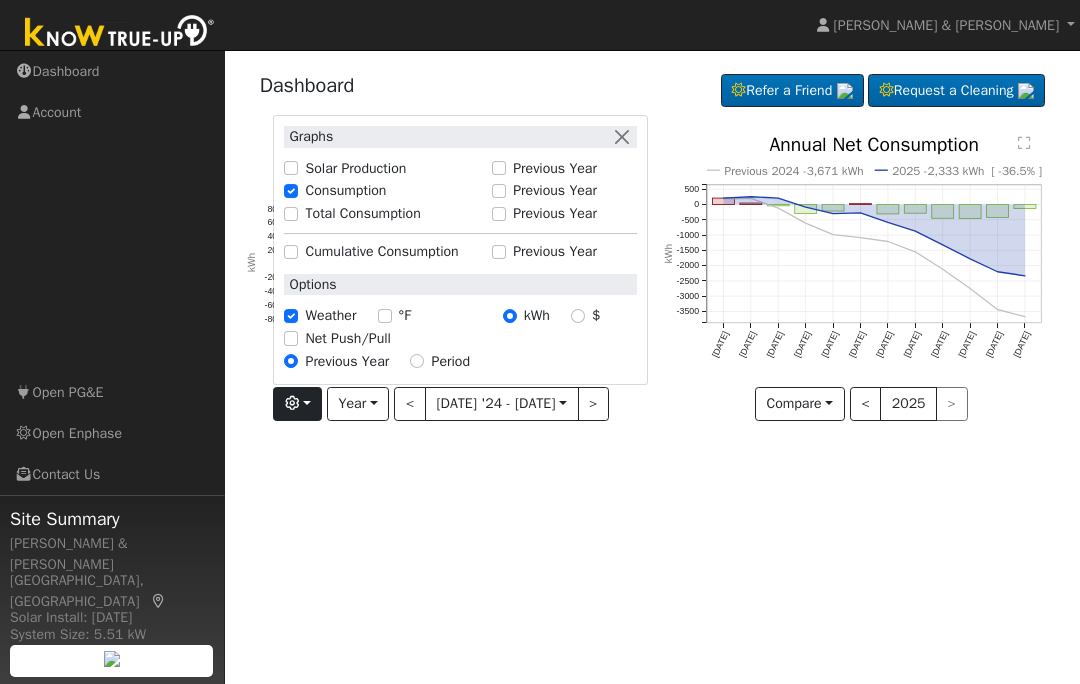 click on "Total Consumption" at bounding box center [291, 214] 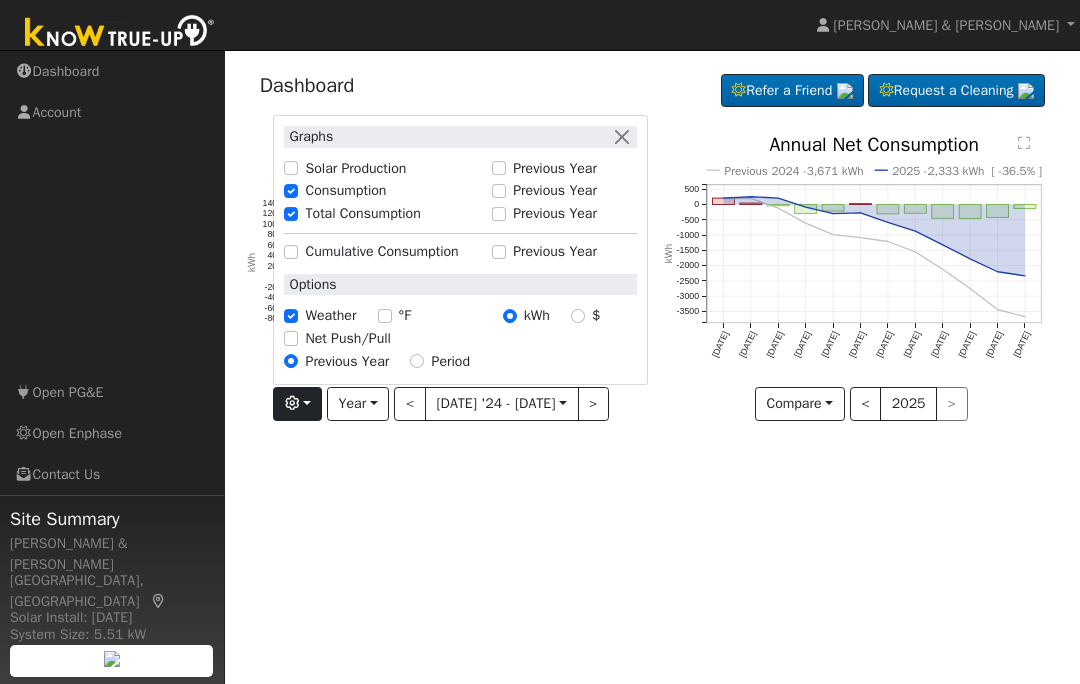 click on "Consumption" at bounding box center [291, 191] 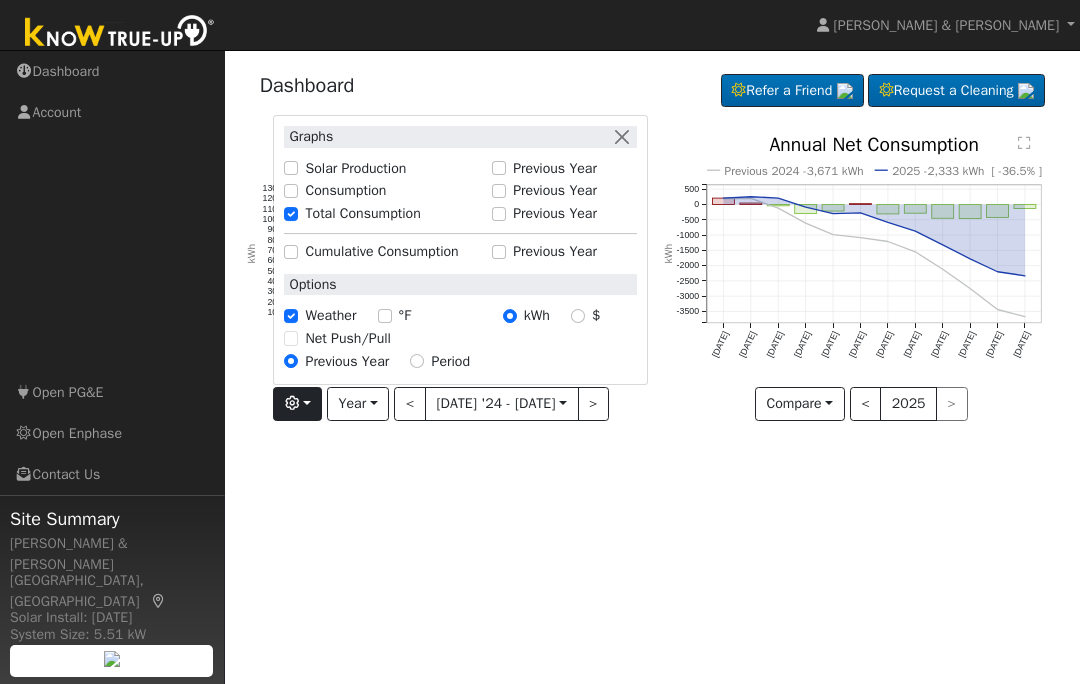 click at bounding box center [621, 136] 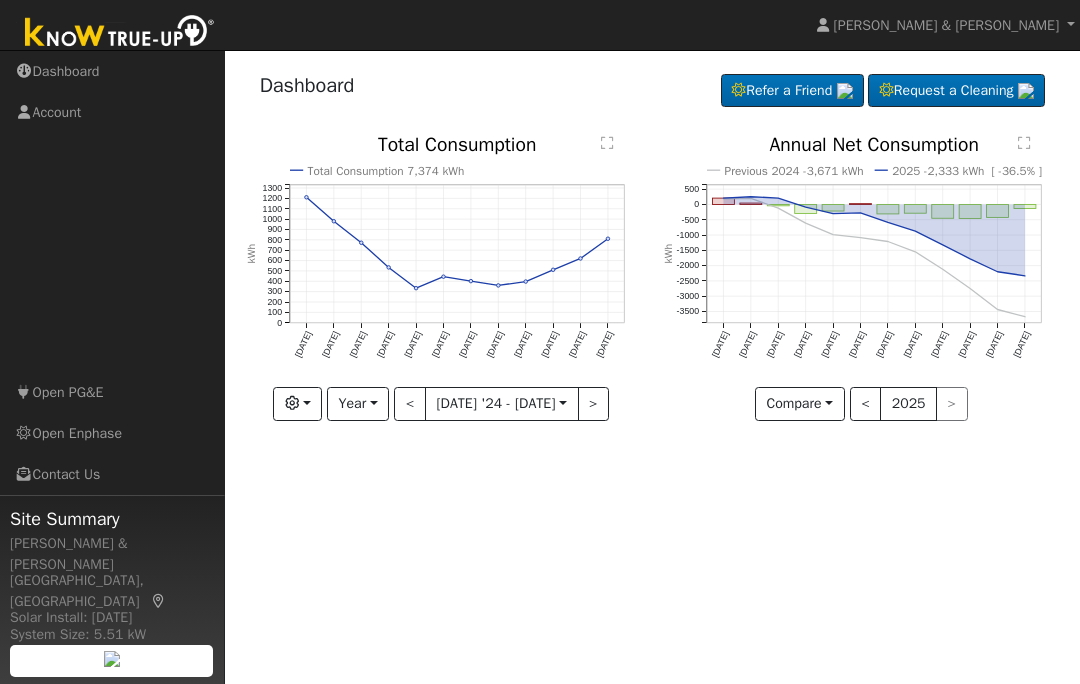 click on "<" at bounding box center (410, 404) 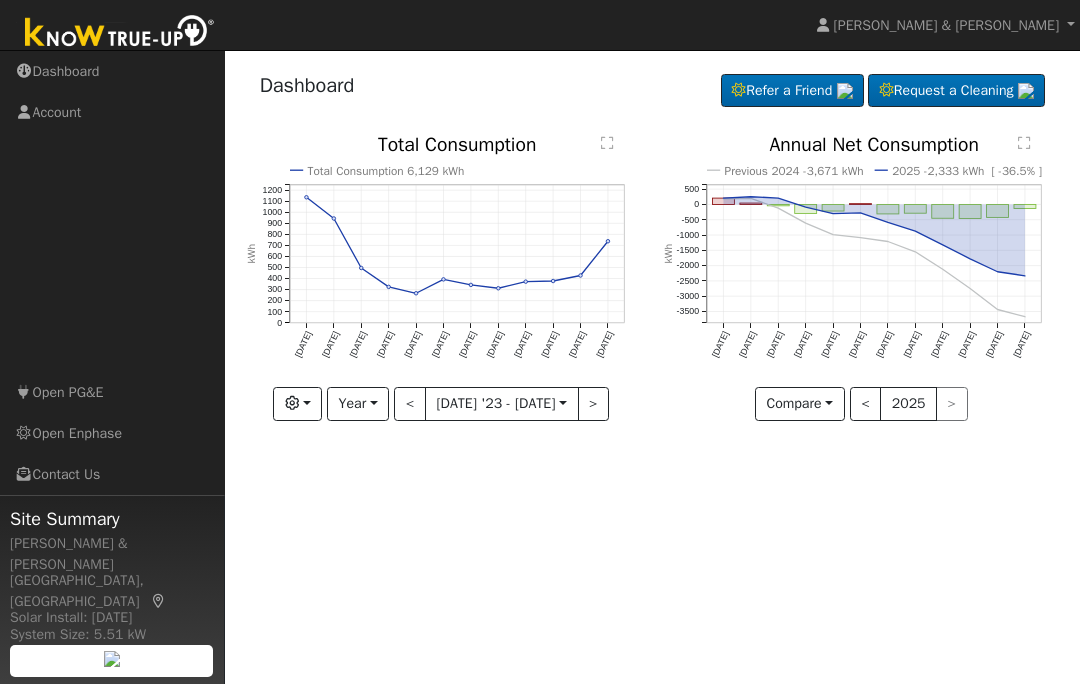 click on ">" at bounding box center [594, 404] 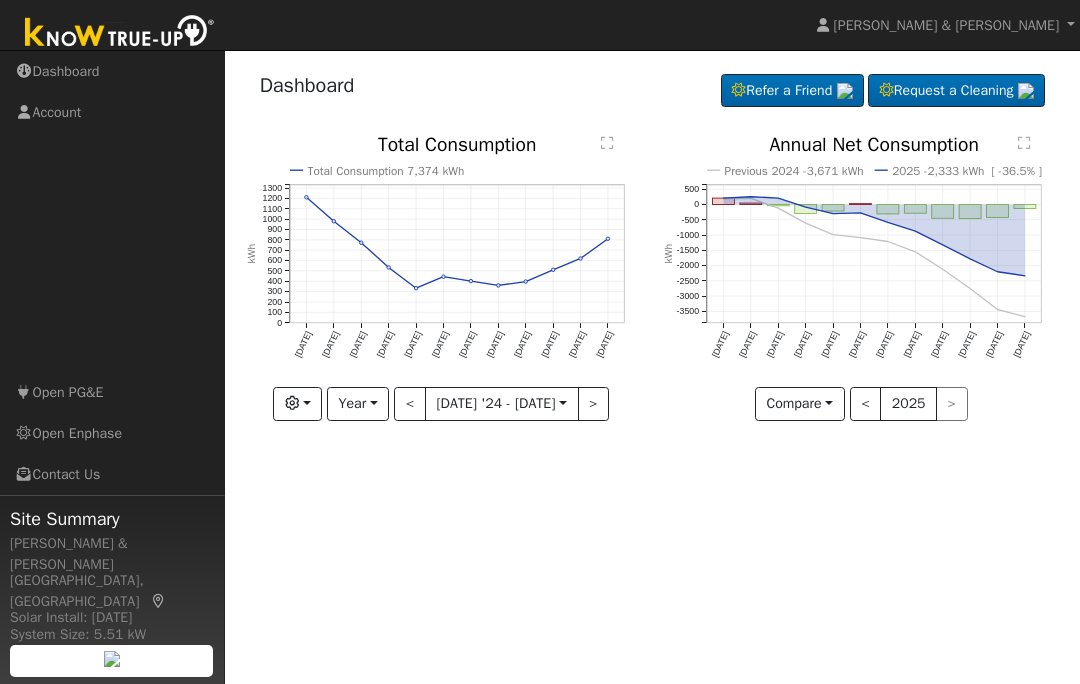click on "Compare" at bounding box center (800, 404) 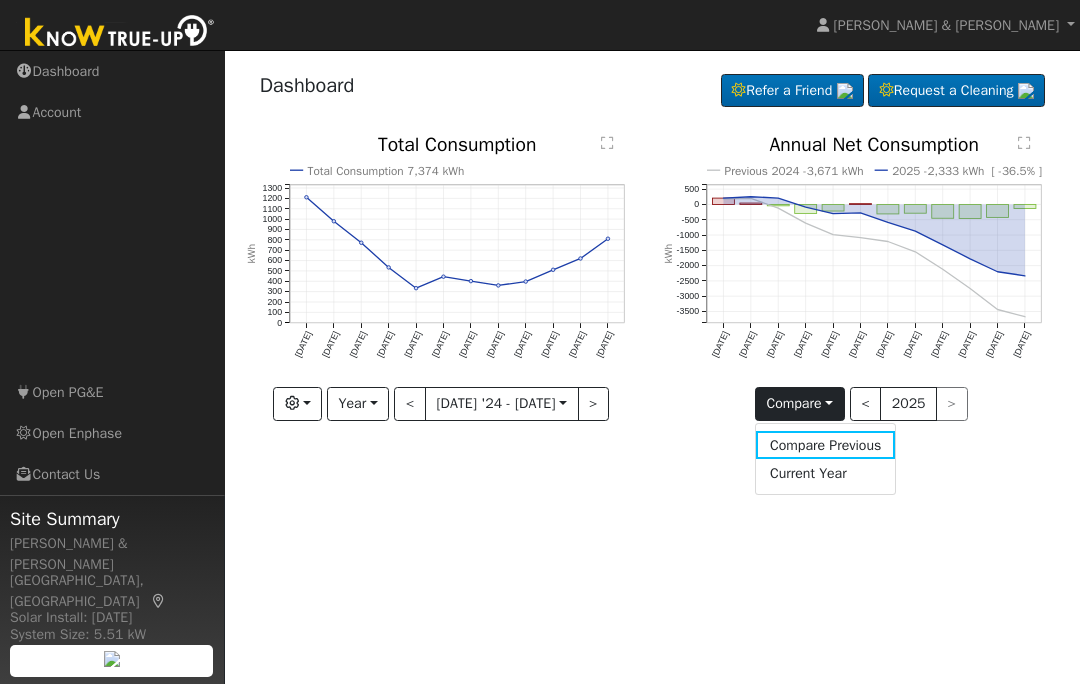 click on "[PERSON_NAME] & [PERSON_NAME]
[PERSON_NAME] & [PERSON_NAME]
Profile
Help Center
Terms Of Service
See What's New
Log Out
Navigation
Dashboard
Account" at bounding box center [540, 230] 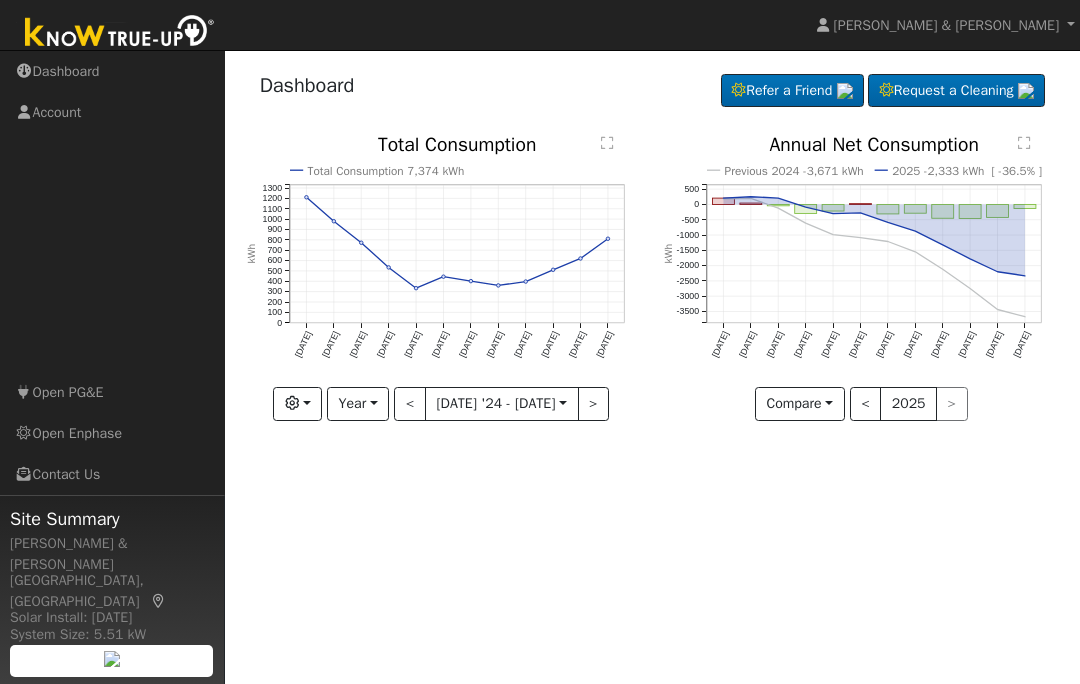 click on "<" at bounding box center (410, 404) 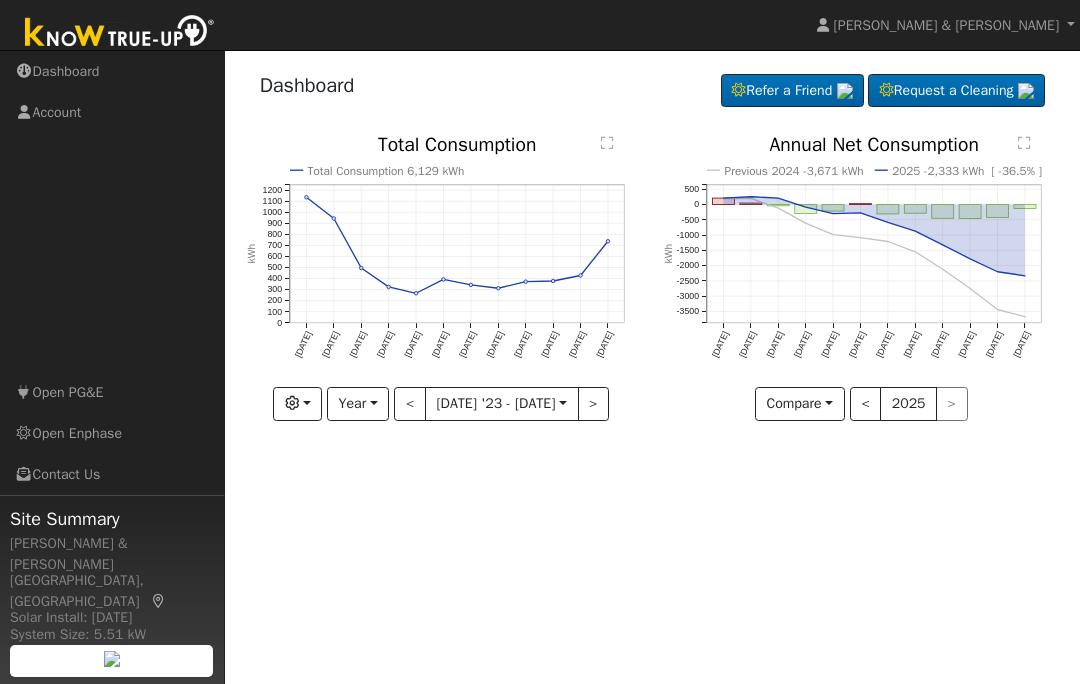click on "<" at bounding box center [410, 404] 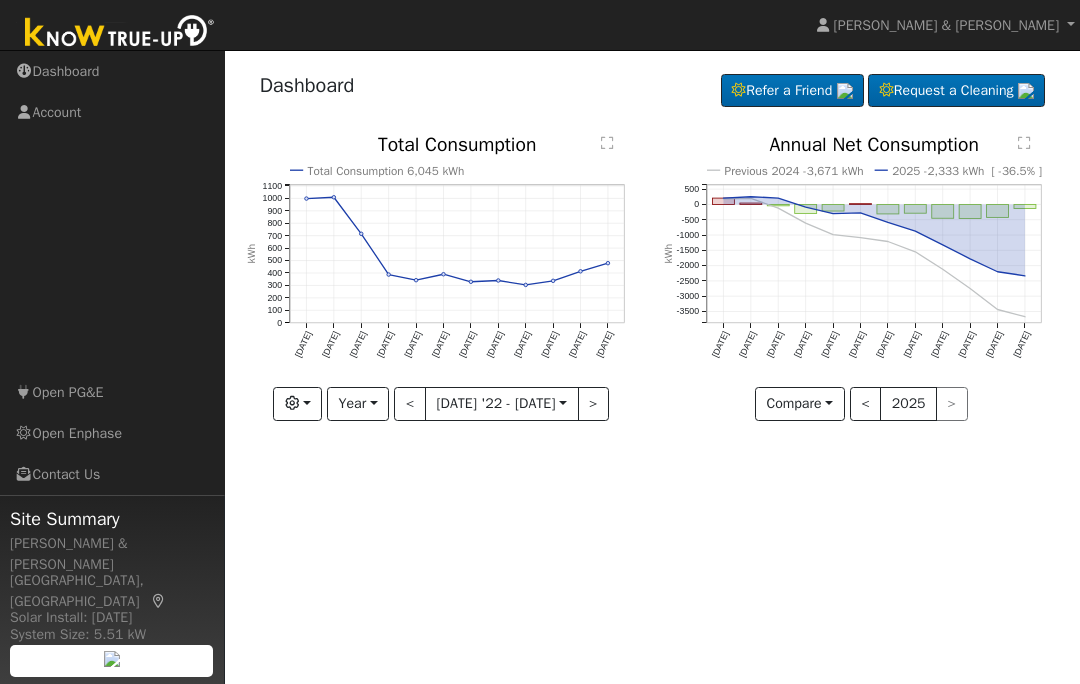click on "<" at bounding box center [410, 404] 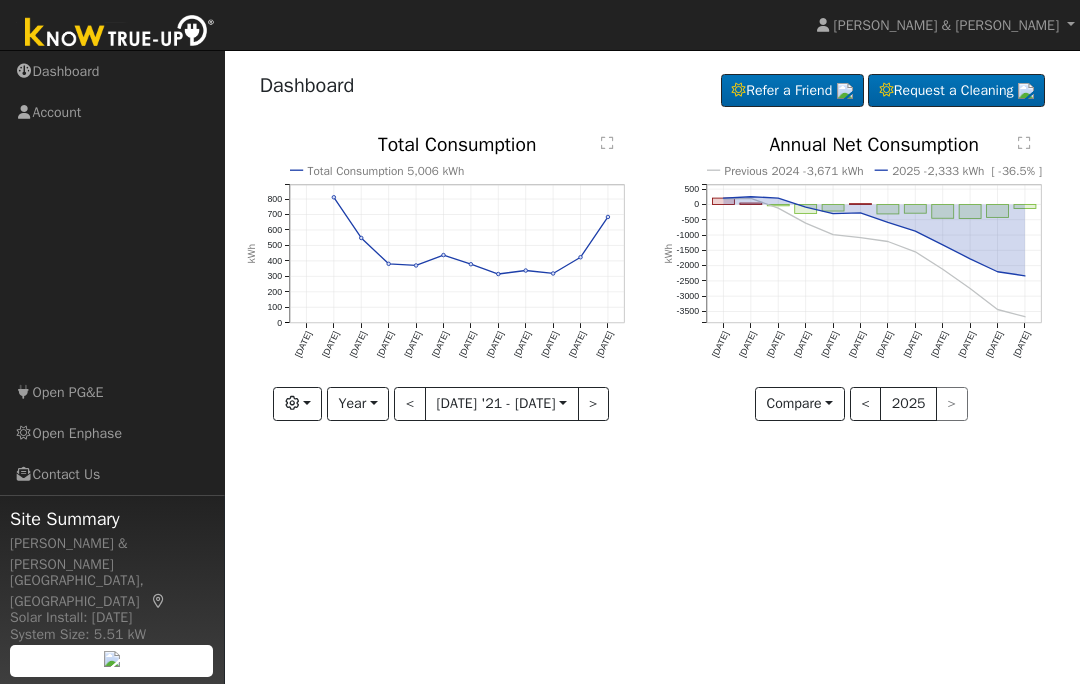 click on "<" at bounding box center (410, 404) 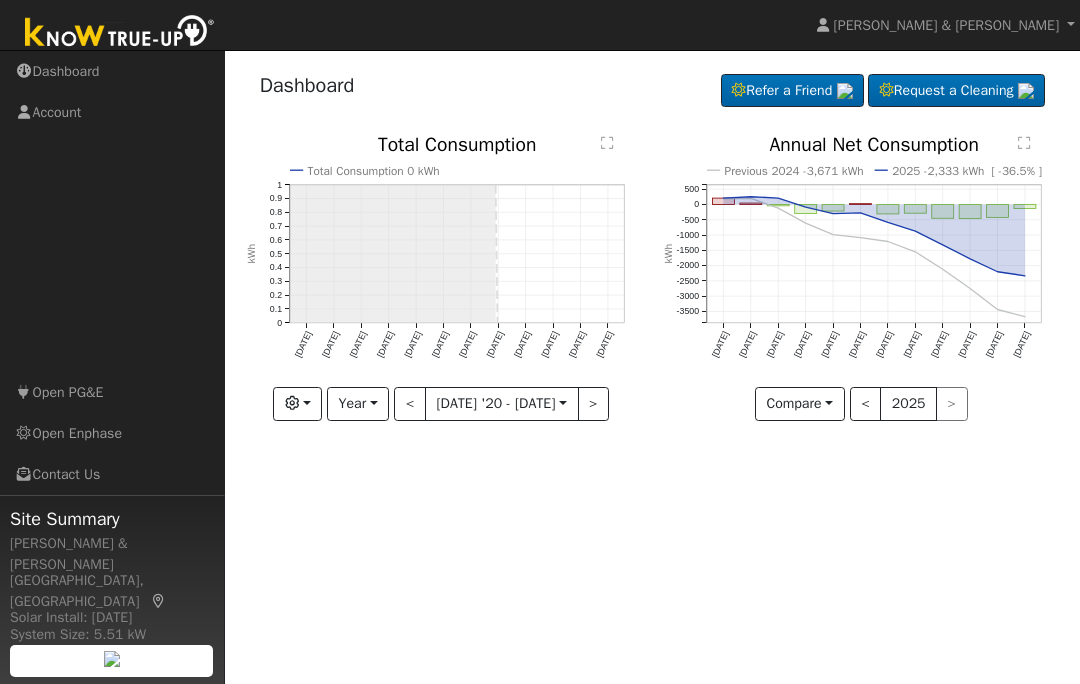 click on ">" at bounding box center [594, 404] 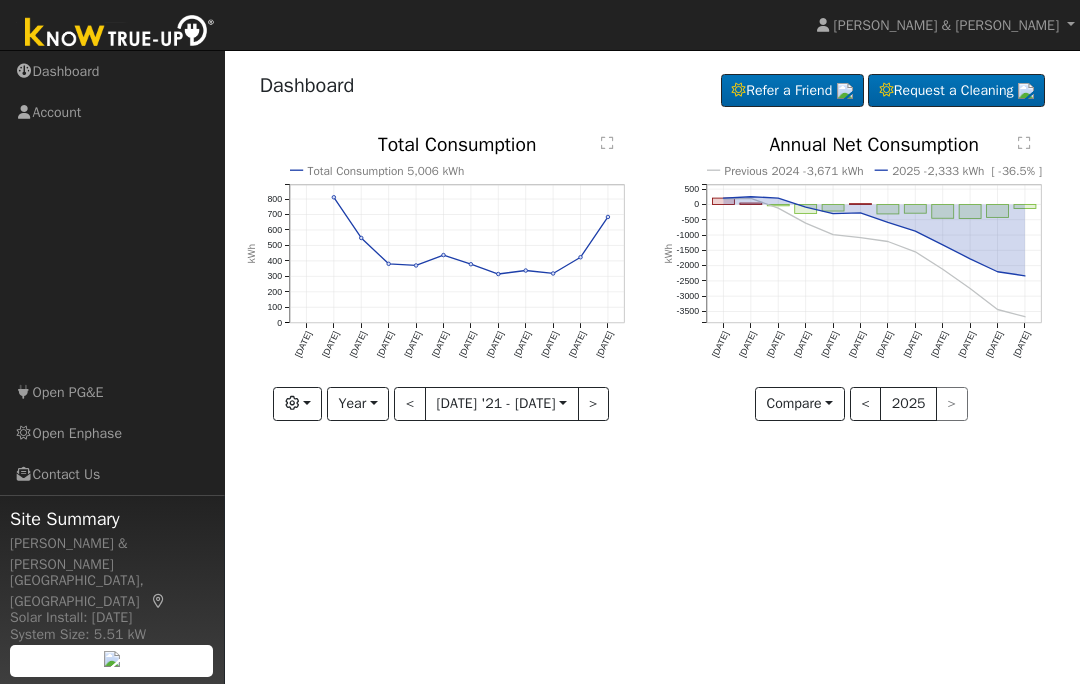 click on ">" at bounding box center [594, 404] 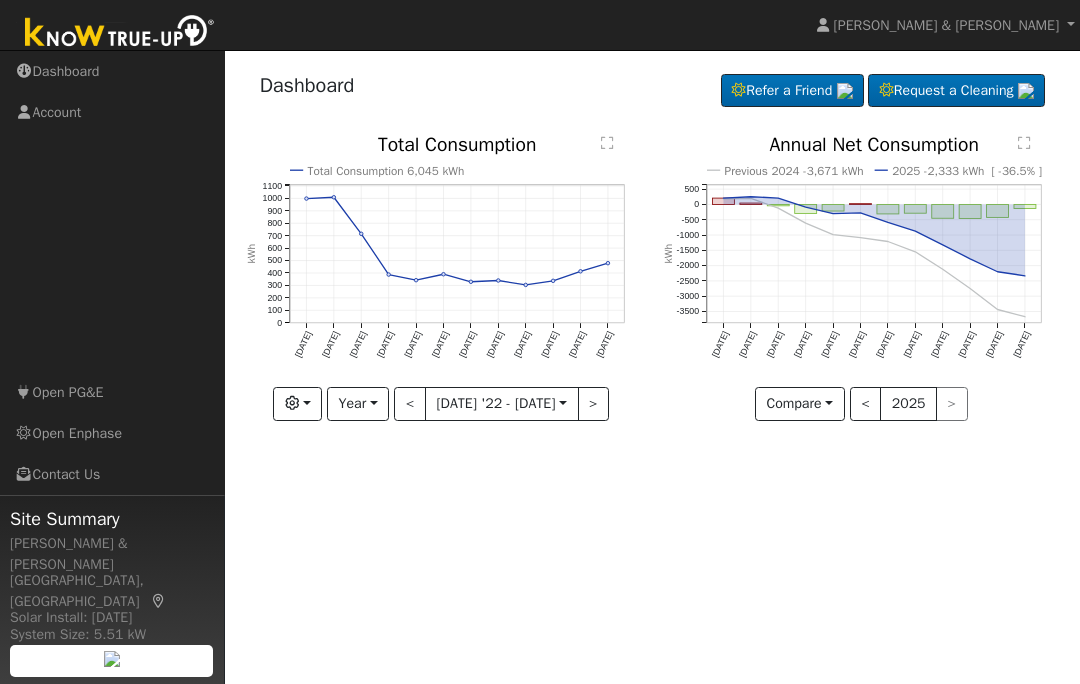 click on ">" at bounding box center (594, 404) 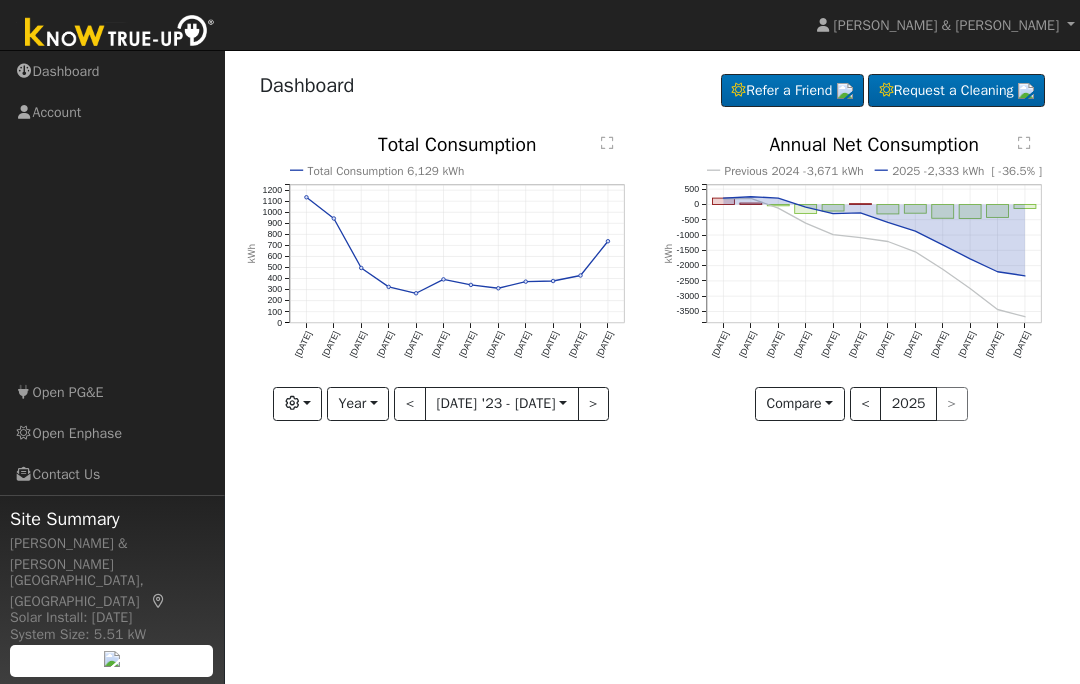 click on ">" at bounding box center (594, 404) 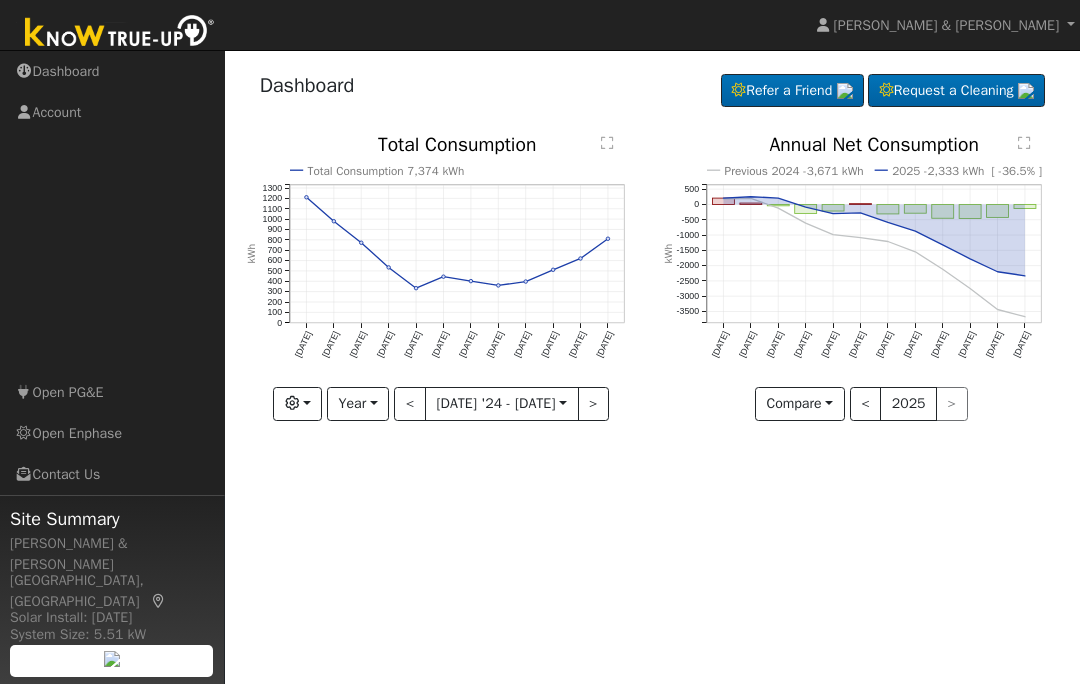 click on "<" at bounding box center (410, 404) 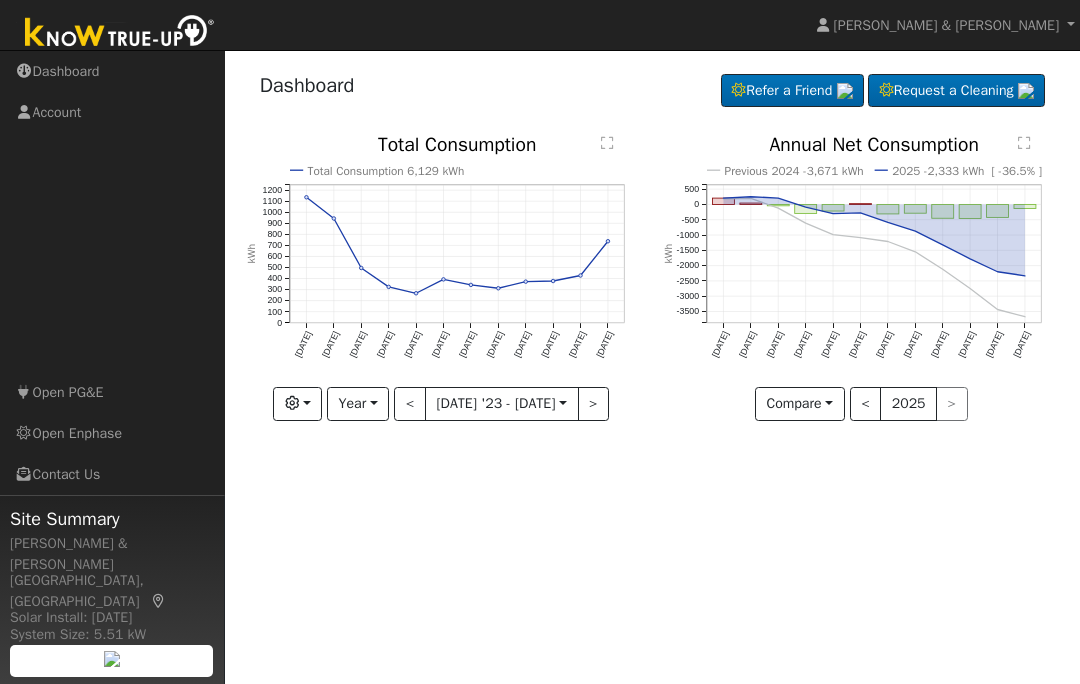 click on "<" at bounding box center [410, 404] 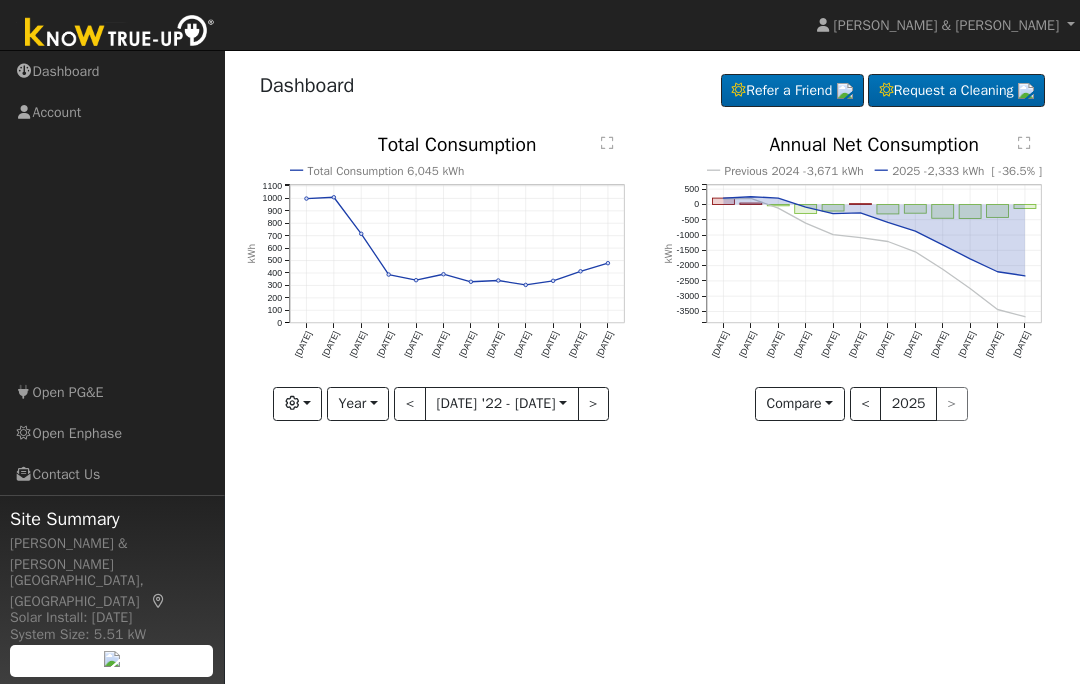 click on ">" at bounding box center (594, 404) 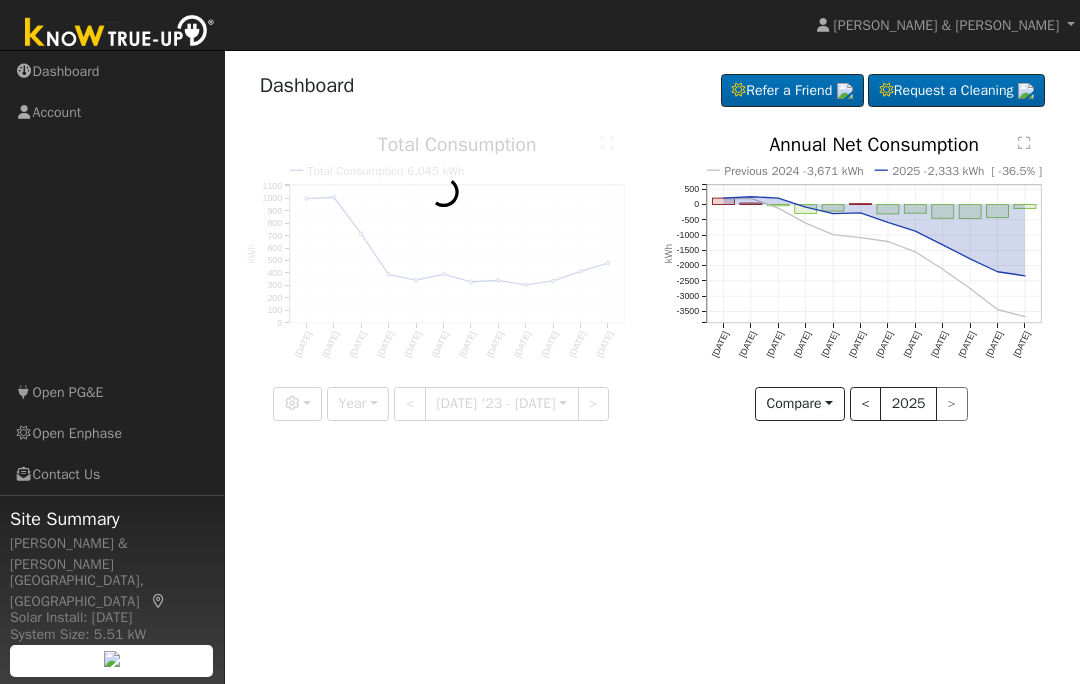 click on "[PERSON_NAME] & [PERSON_NAME]
[PERSON_NAME] & [PERSON_NAME]
Profile
Help Center
Terms Of Service
See What's New
Log Out
Navigation
Dashboard
Account" at bounding box center [540, 230] 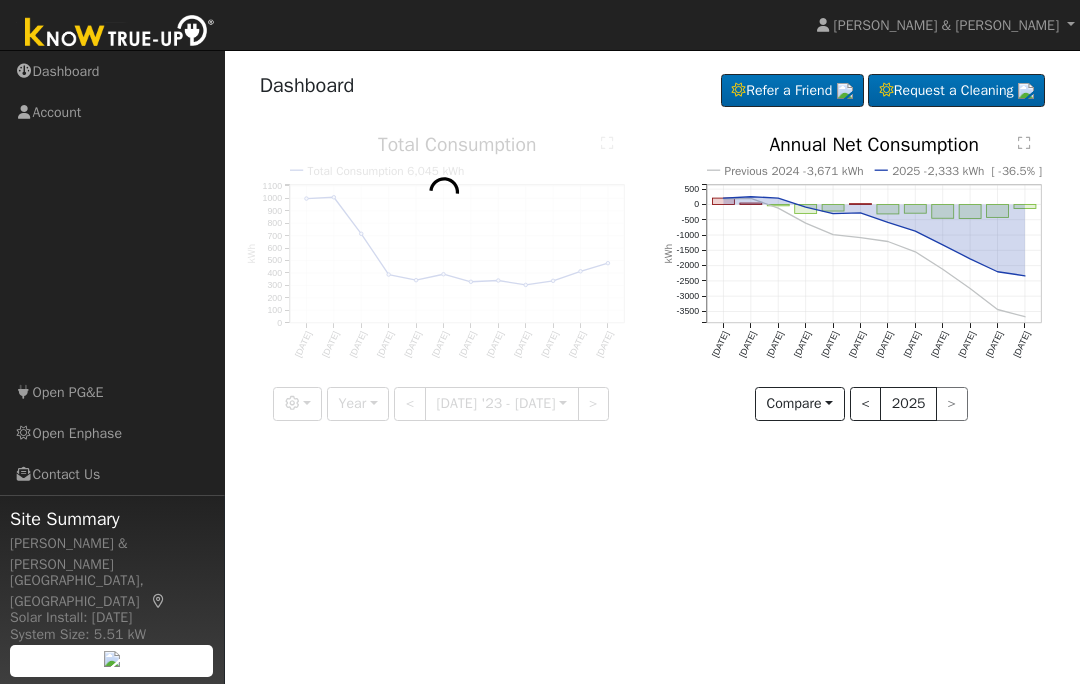 click at bounding box center (444, 278) 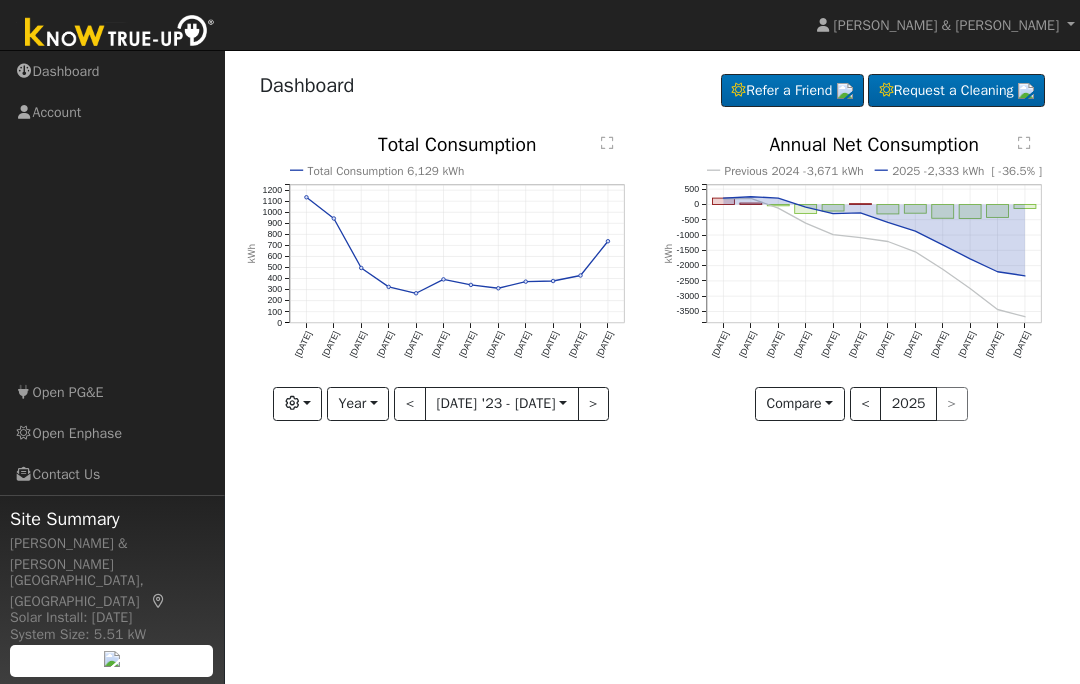click on ">" at bounding box center [594, 404] 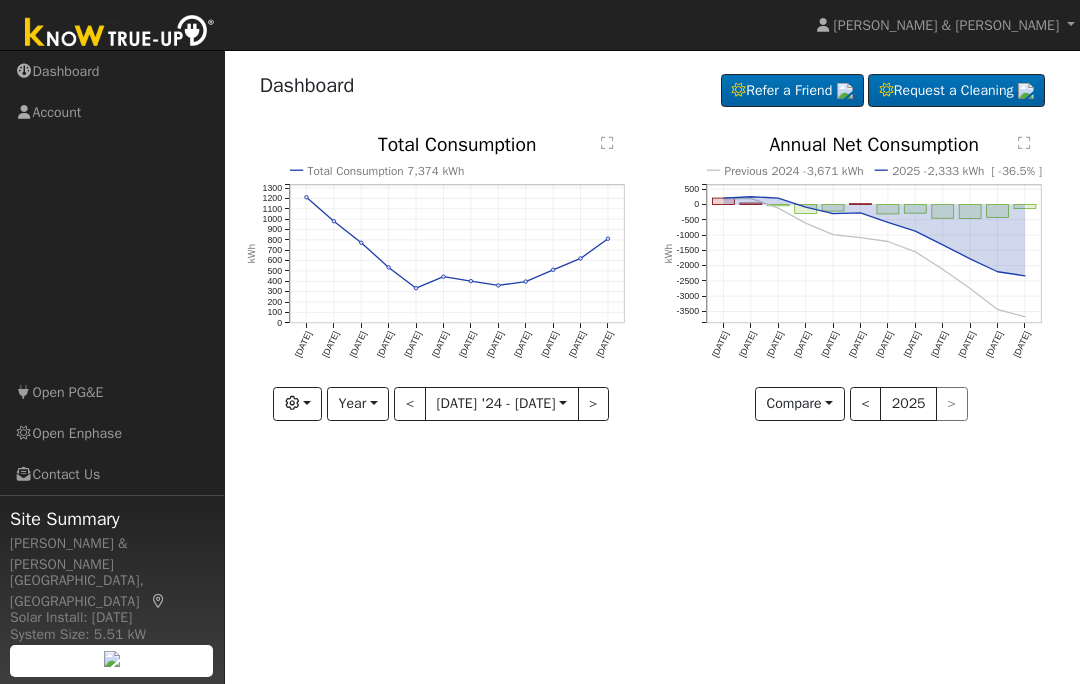 click on "<" at bounding box center [410, 404] 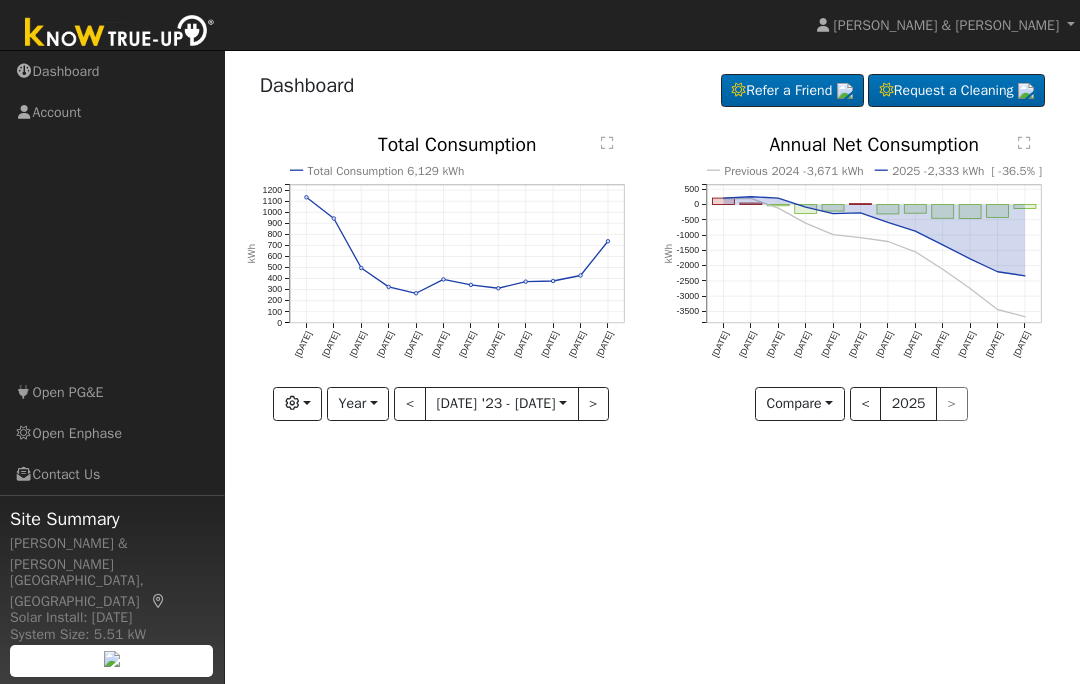 click on "<" at bounding box center [866, 404] 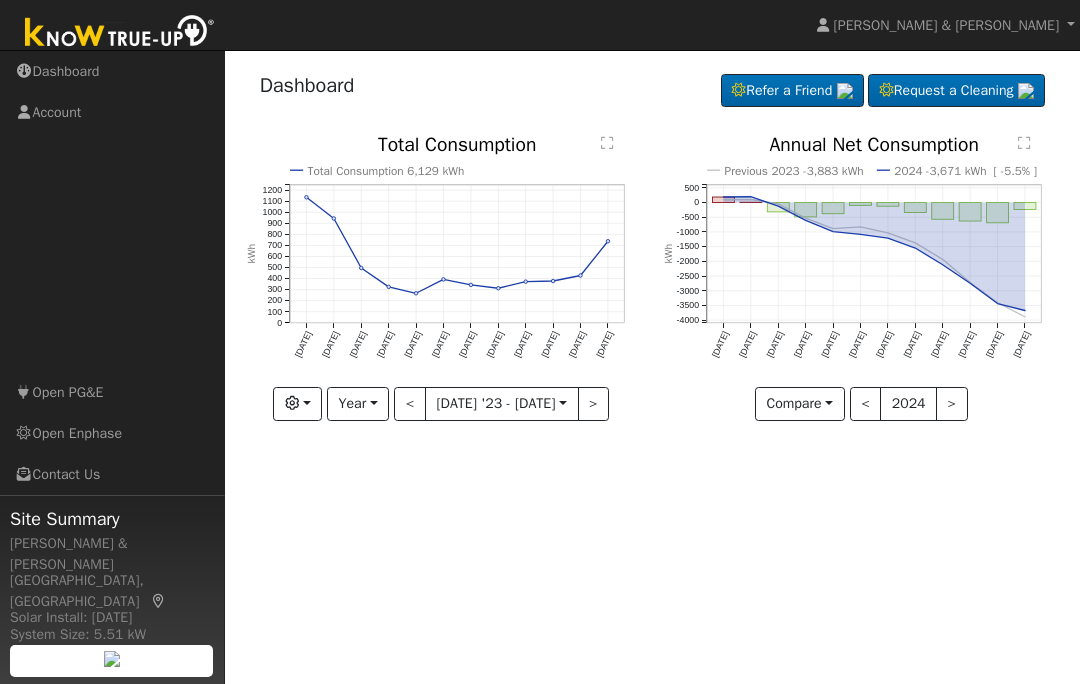 click on "<" at bounding box center [866, 404] 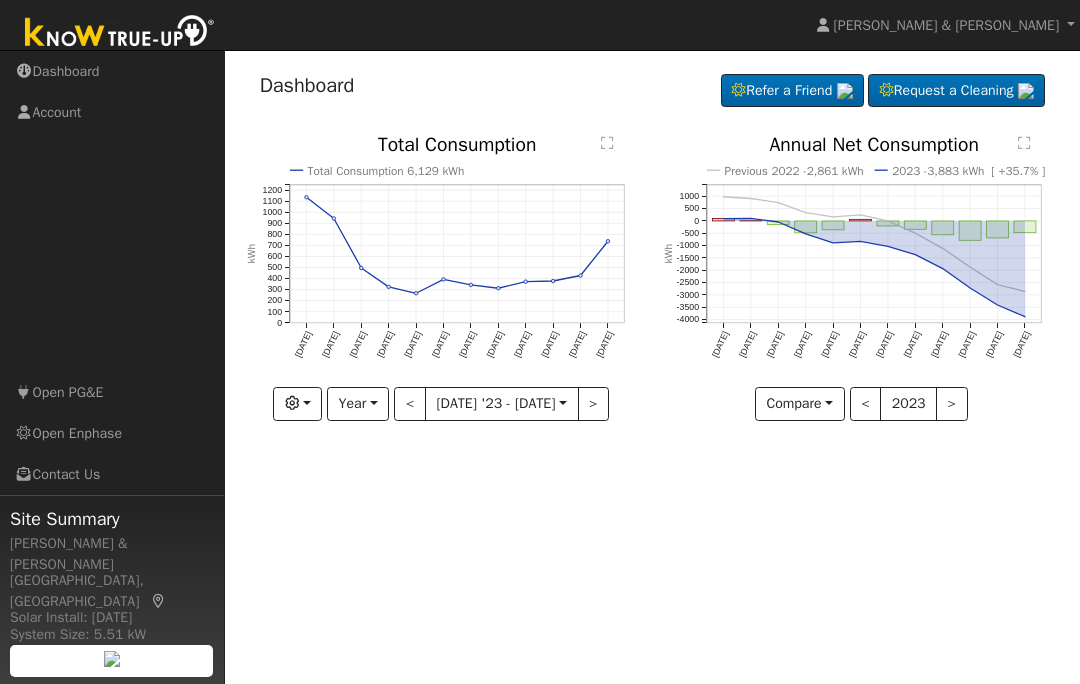 click on "<" at bounding box center (866, 404) 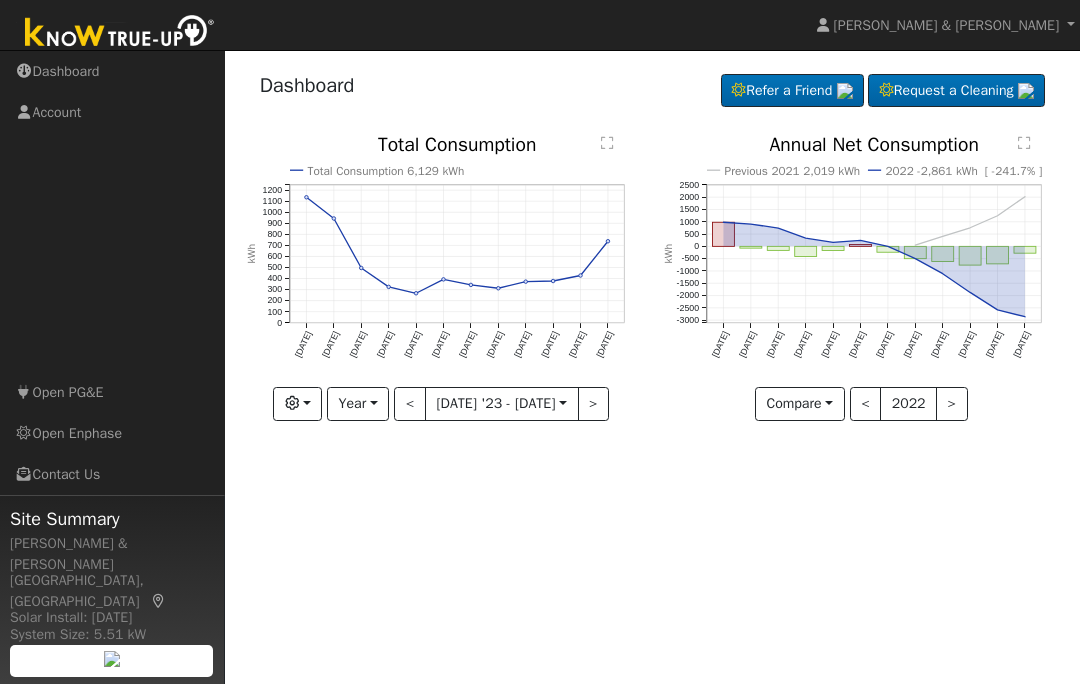 click on ">" at bounding box center (952, 404) 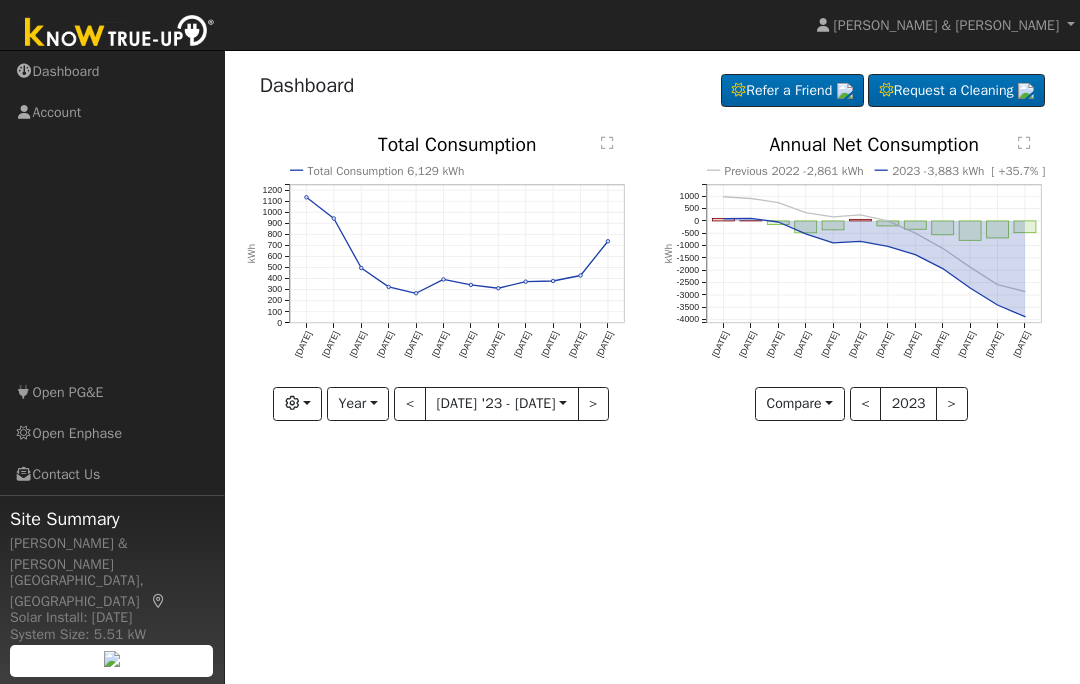 click on ">" at bounding box center (952, 404) 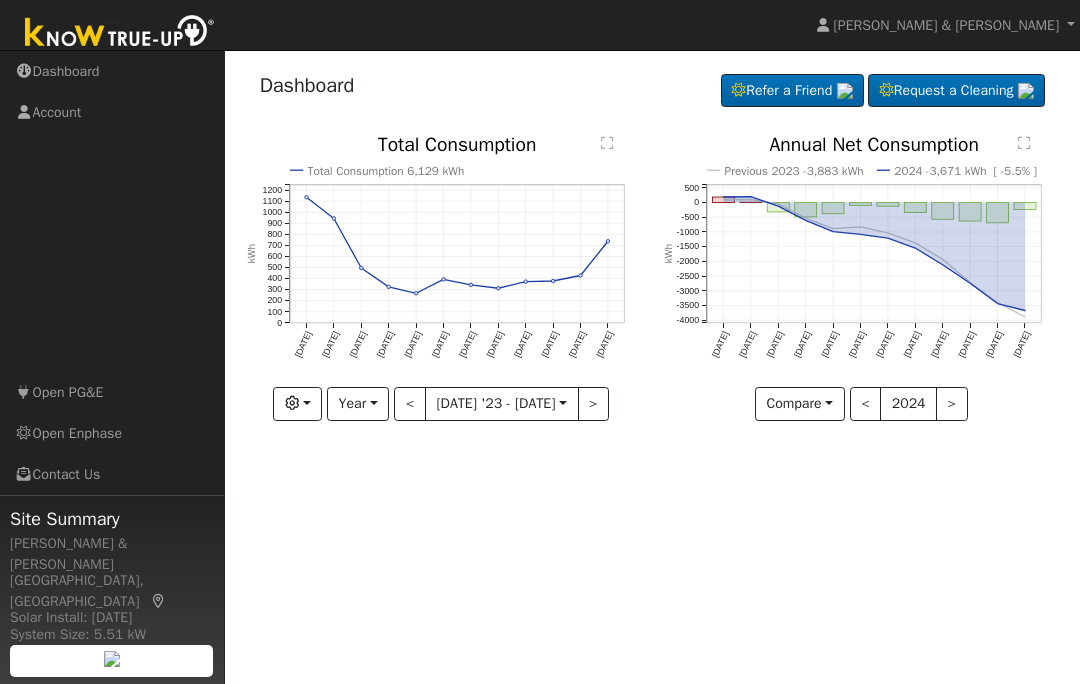 click on ">" at bounding box center [952, 404] 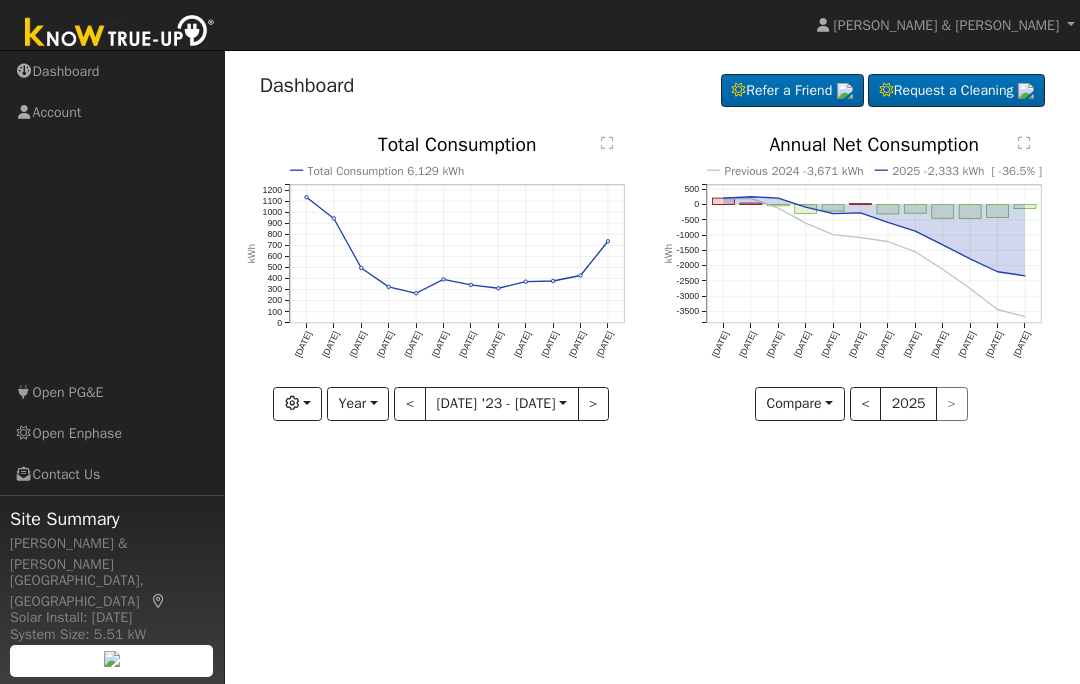 click on "Dashboard" at bounding box center (112, 71) 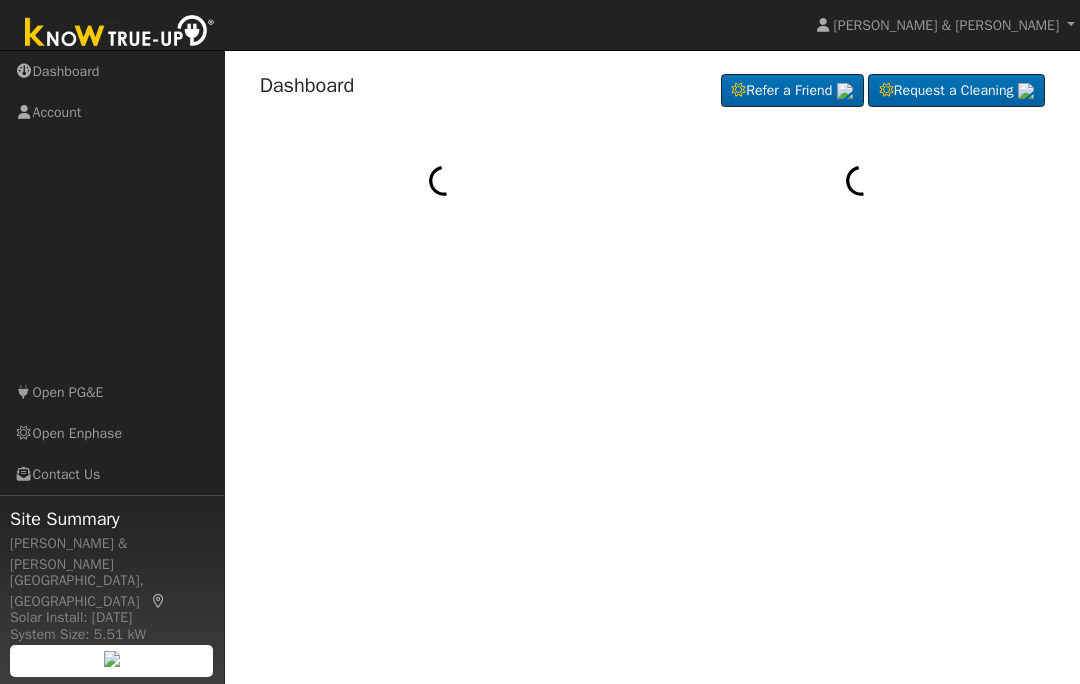 scroll, scrollTop: 0, scrollLeft: 0, axis: both 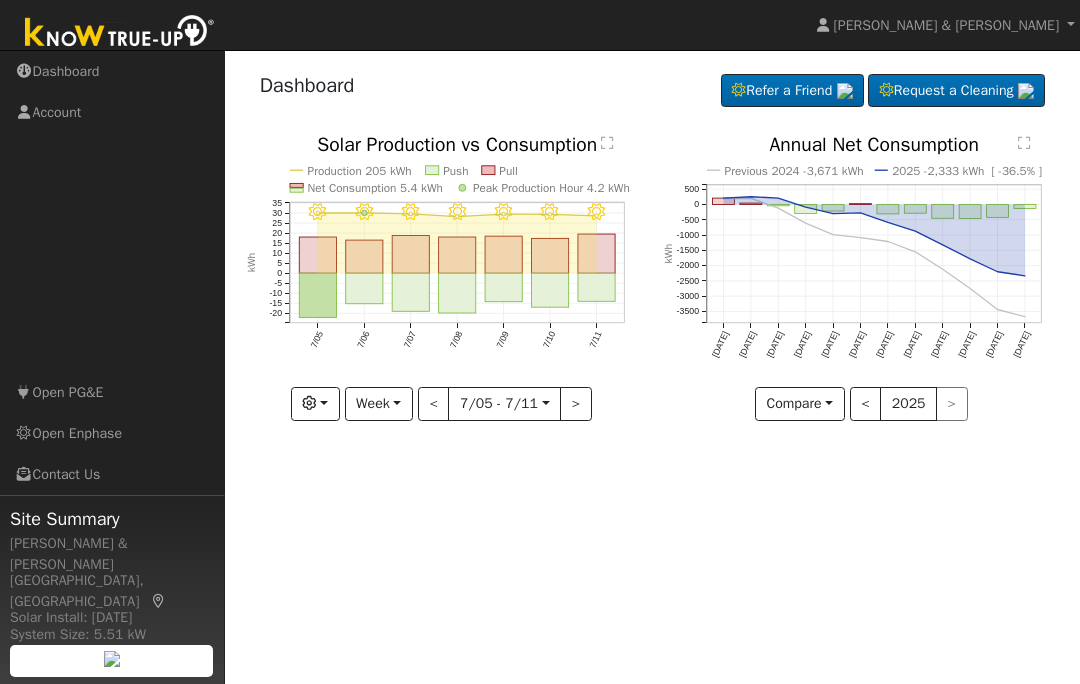 click on "Account" at bounding box center [112, 112] 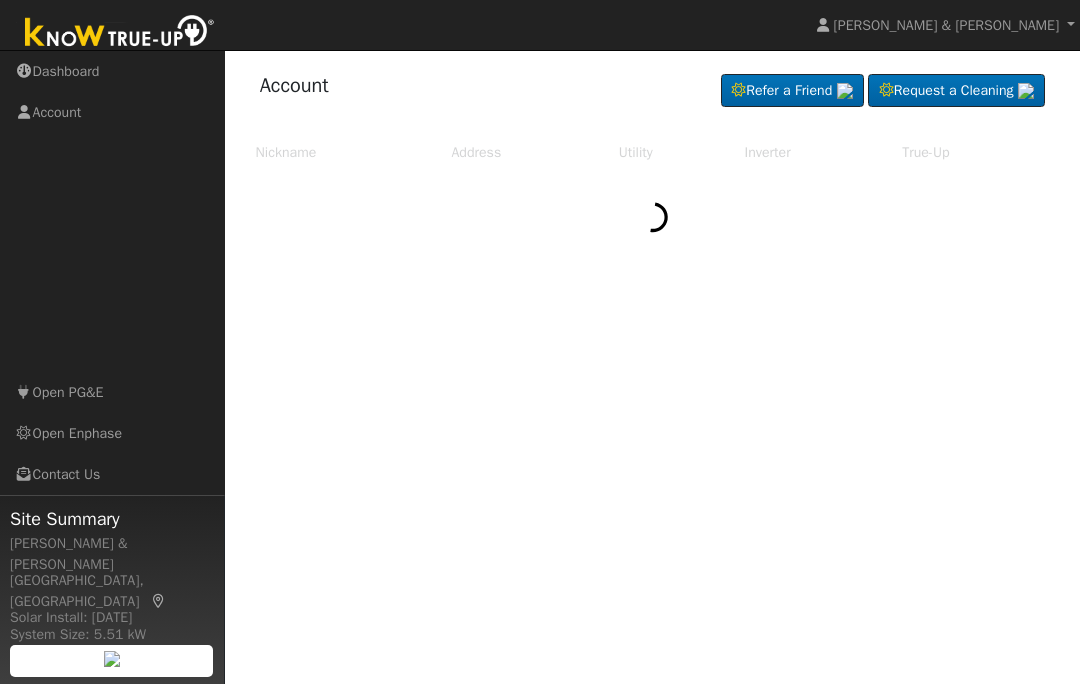 scroll, scrollTop: 0, scrollLeft: 0, axis: both 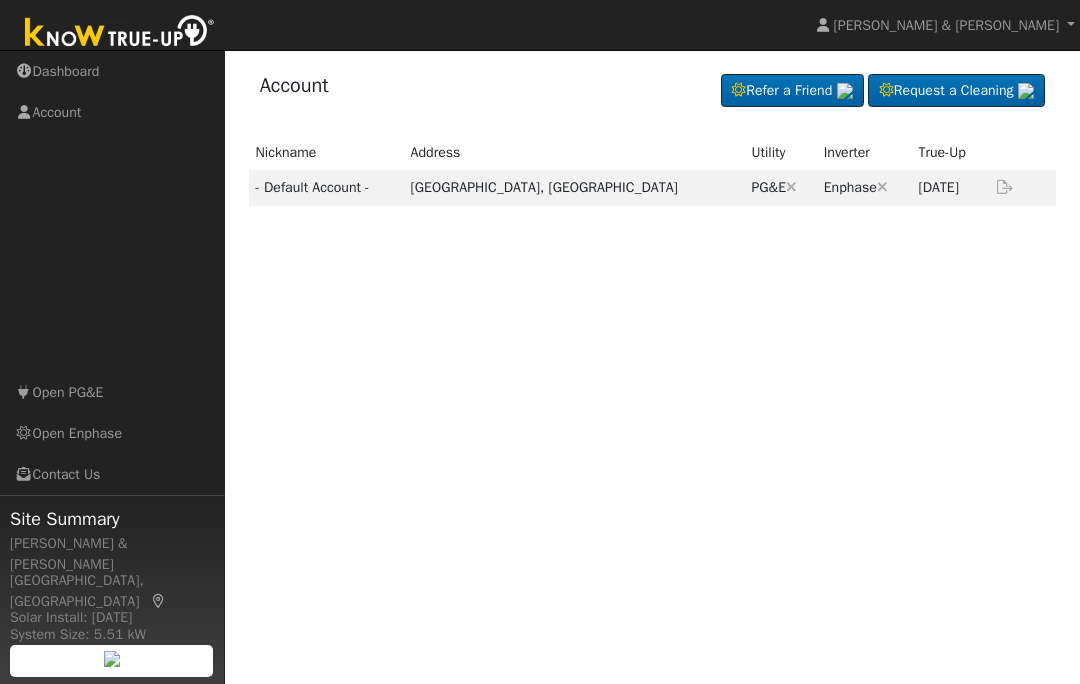 click on "Dashboard" at bounding box center [112, 71] 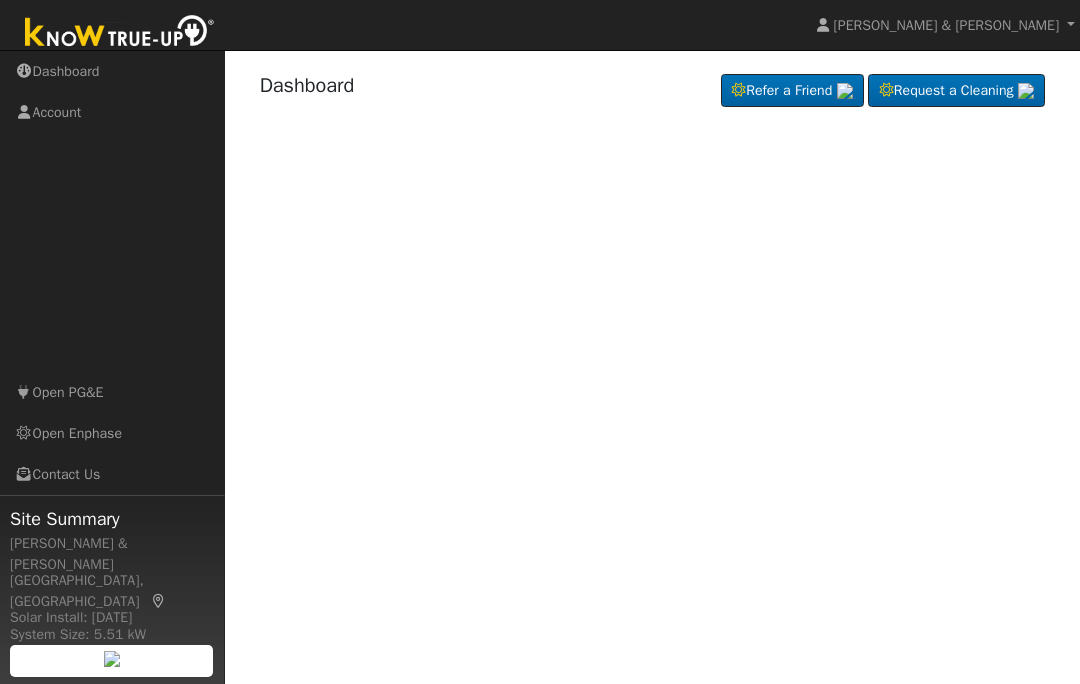 scroll, scrollTop: 0, scrollLeft: 0, axis: both 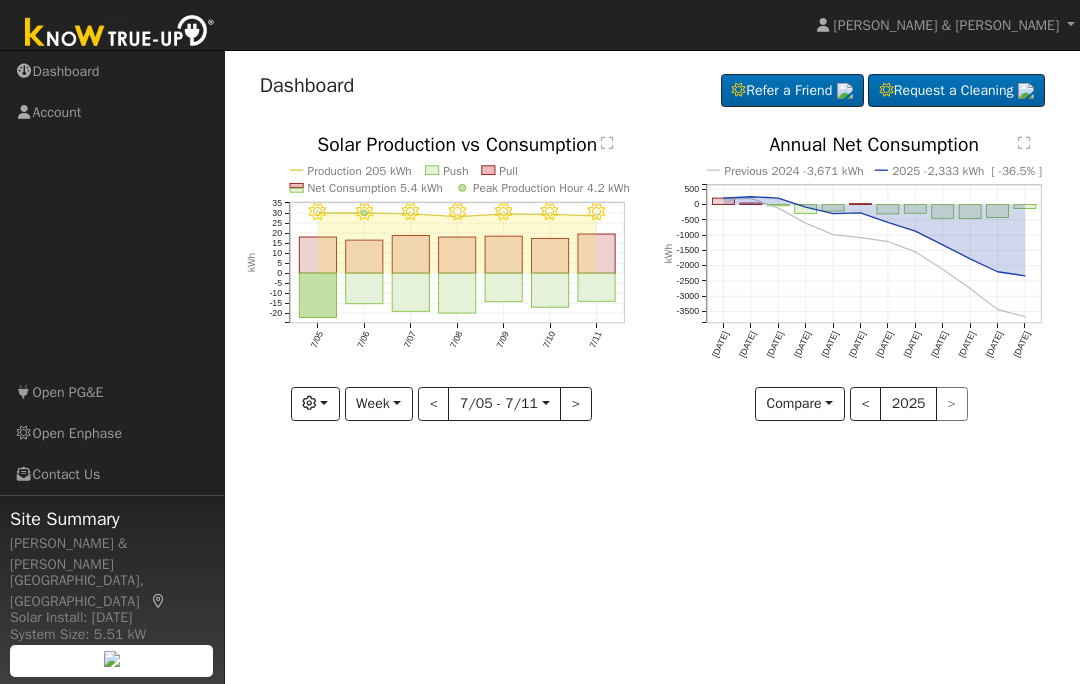 click at bounding box center [315, 404] 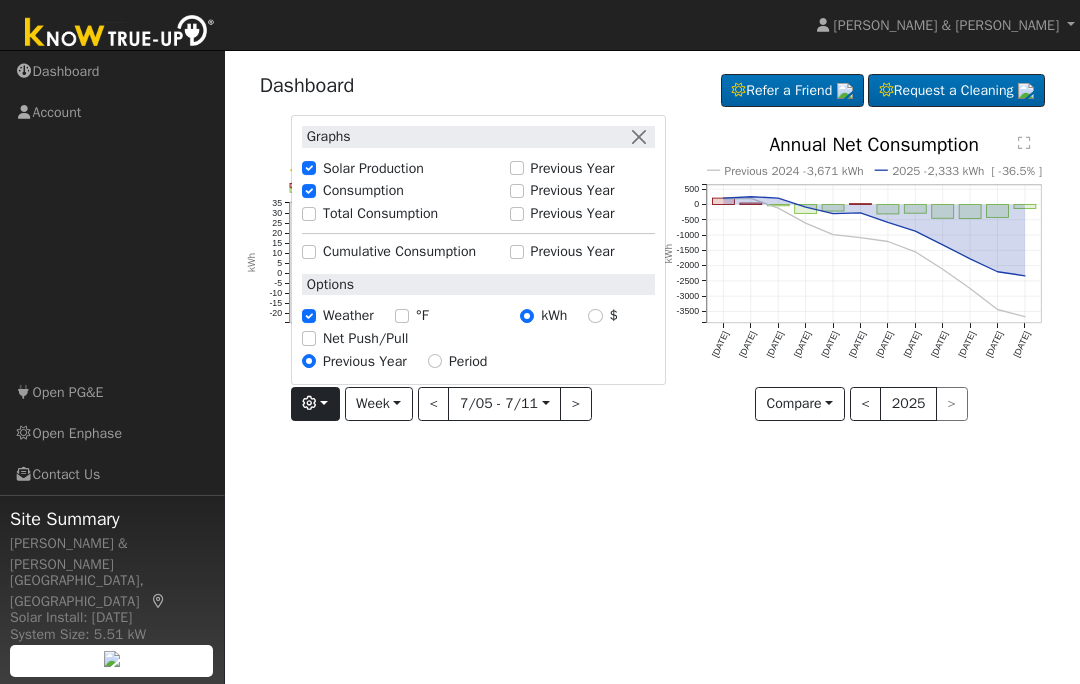 click on "User Profile First name Last name Email Email Notifications No Emails No Emails Weekly Emails Monthly Emails Cancel Save
Terms Of Service
Close
Dashboard
Refer a Friend" at bounding box center [652, 367] 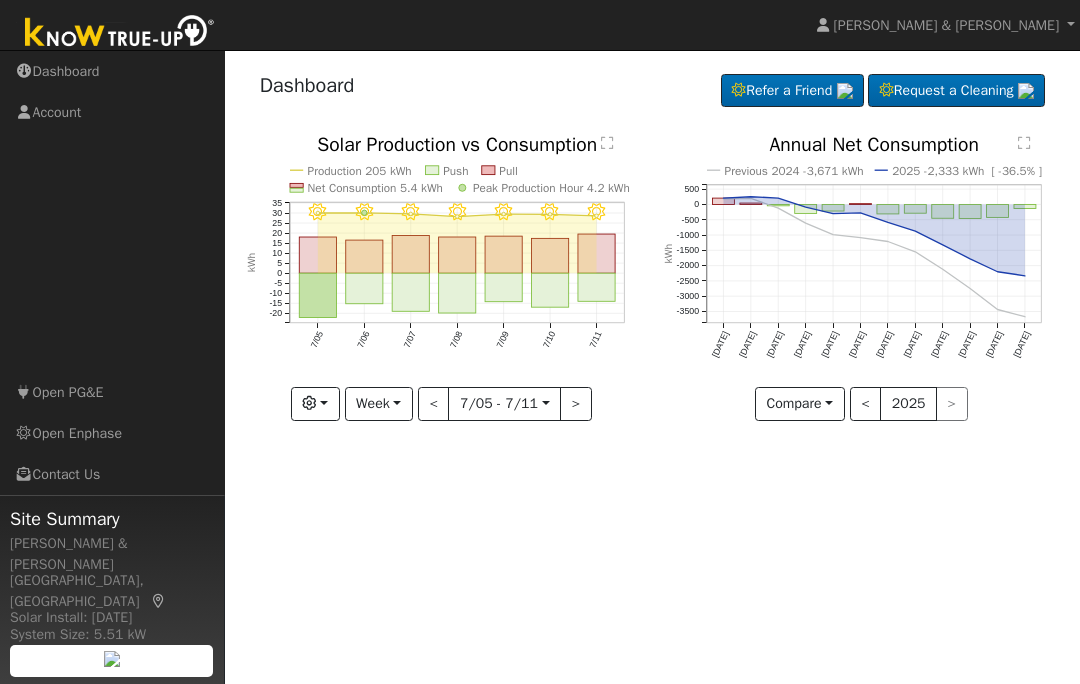 click on "[PERSON_NAME] & [PERSON_NAME]" at bounding box center (946, 25) 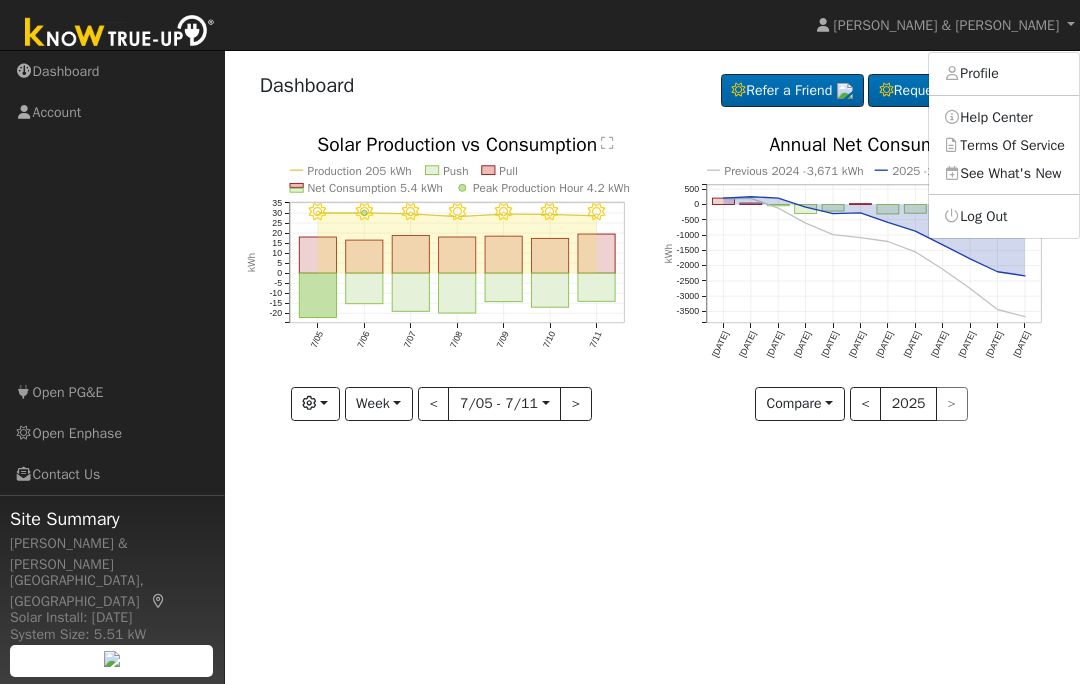 click on "User Profile First name Last name Email Email Notifications No Emails No Emails Weekly Emails Monthly Emails Cancel Save
Terms Of Service
Close
Dashboard
Refer a Friend" at bounding box center (652, 367) 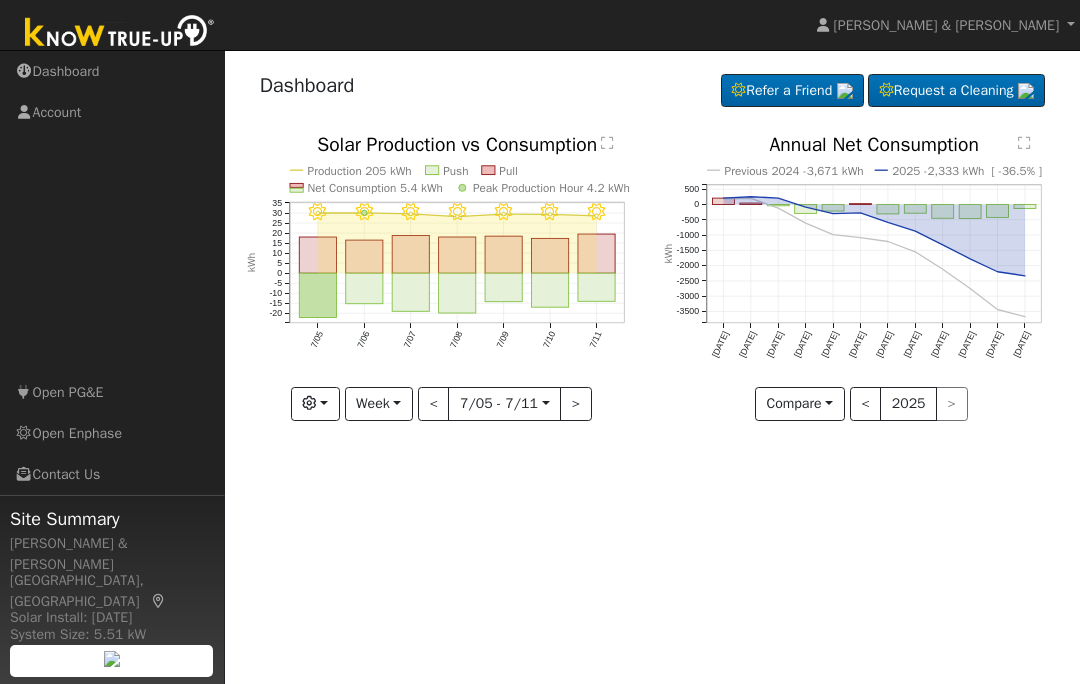click on "Open Enphase" at bounding box center (112, 433) 